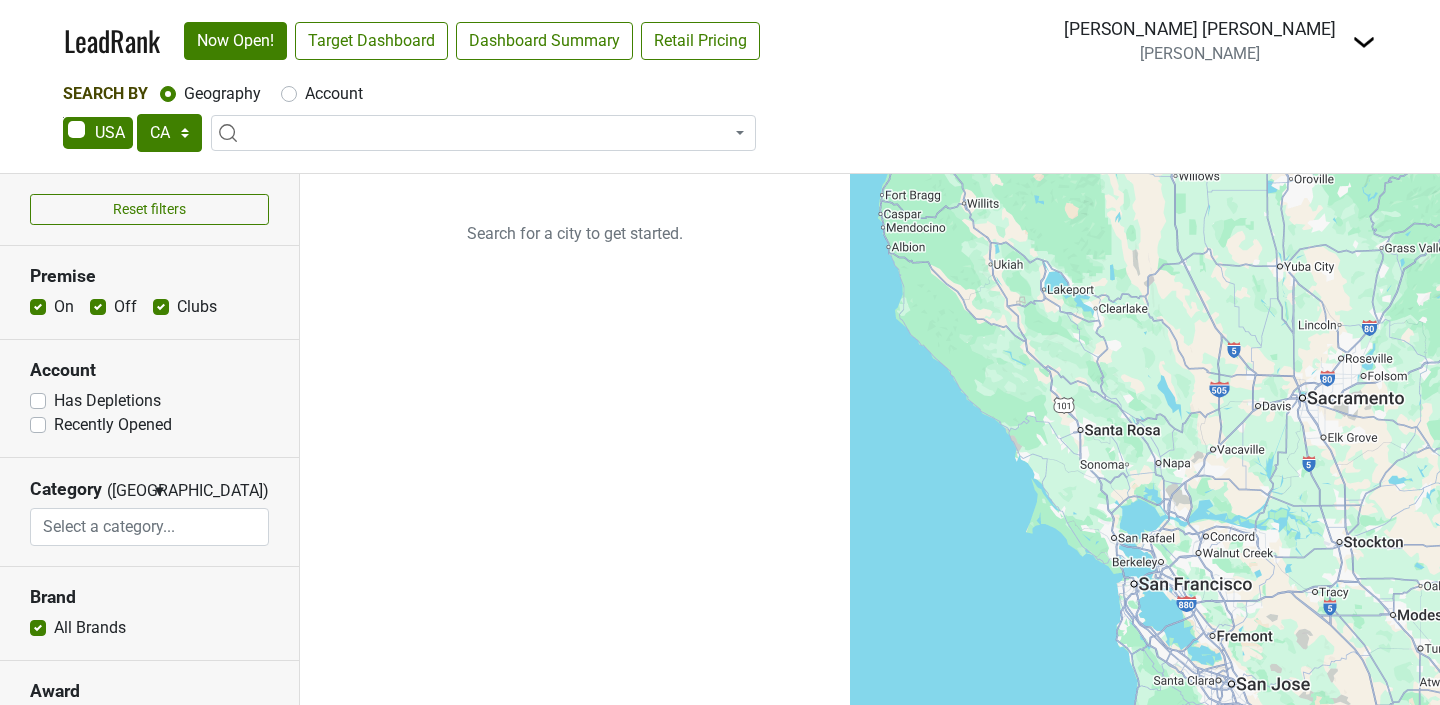 select on "CA" 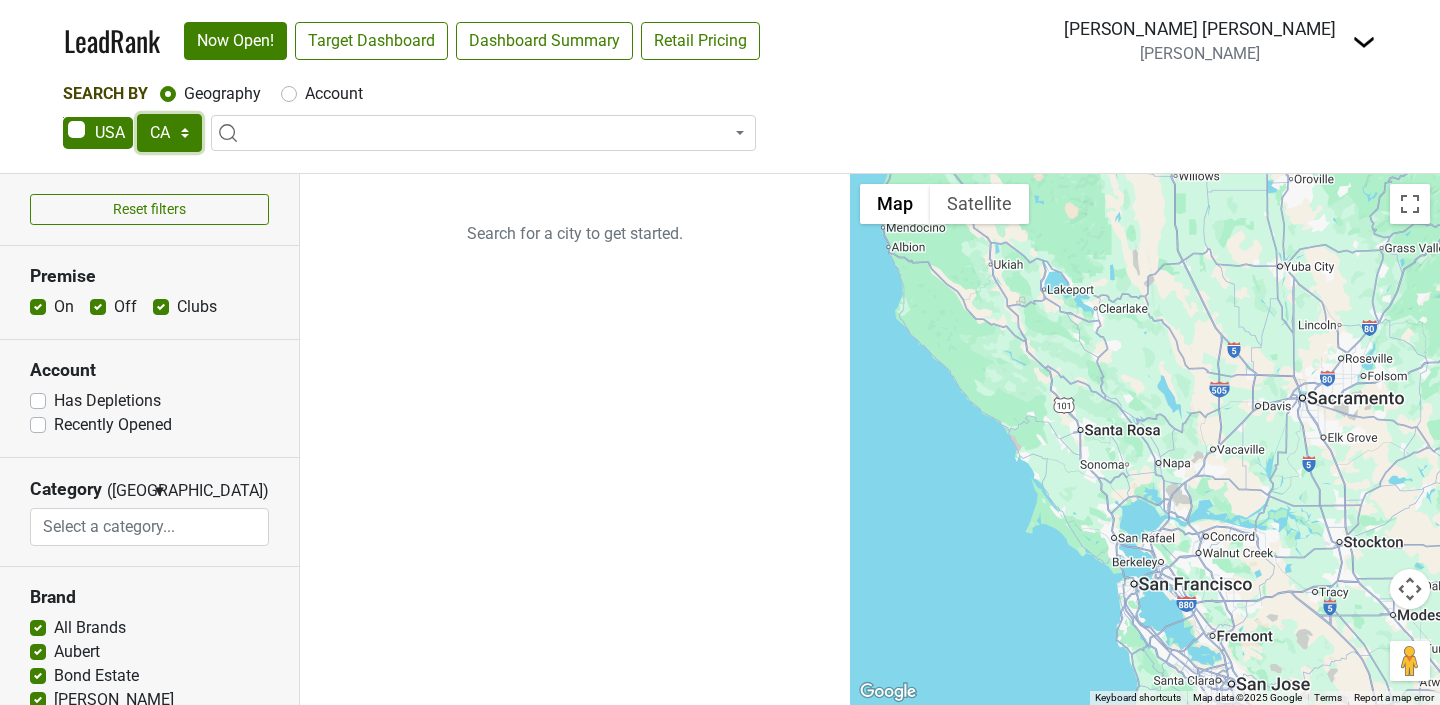 click on "AK AL AR AZ CA CO CT DC DE FL [GEOGRAPHIC_DATA] HI IA ID IL IN KS [GEOGRAPHIC_DATA] LA MA MD [GEOGRAPHIC_DATA] [GEOGRAPHIC_DATA] [GEOGRAPHIC_DATA] [GEOGRAPHIC_DATA] [GEOGRAPHIC_DATA] MT [GEOGRAPHIC_DATA] [GEOGRAPHIC_DATA] [GEOGRAPHIC_DATA] NH [GEOGRAPHIC_DATA] [GEOGRAPHIC_DATA] [GEOGRAPHIC_DATA] [GEOGRAPHIC_DATA] [GEOGRAPHIC_DATA] [GEOGRAPHIC_DATA] OR [GEOGRAPHIC_DATA] [GEOGRAPHIC_DATA] SC SD [GEOGRAPHIC_DATA] [GEOGRAPHIC_DATA] [GEOGRAPHIC_DATA] [GEOGRAPHIC_DATA] [GEOGRAPHIC_DATA] [GEOGRAPHIC_DATA] [GEOGRAPHIC_DATA] WV WY" at bounding box center [169, 133] 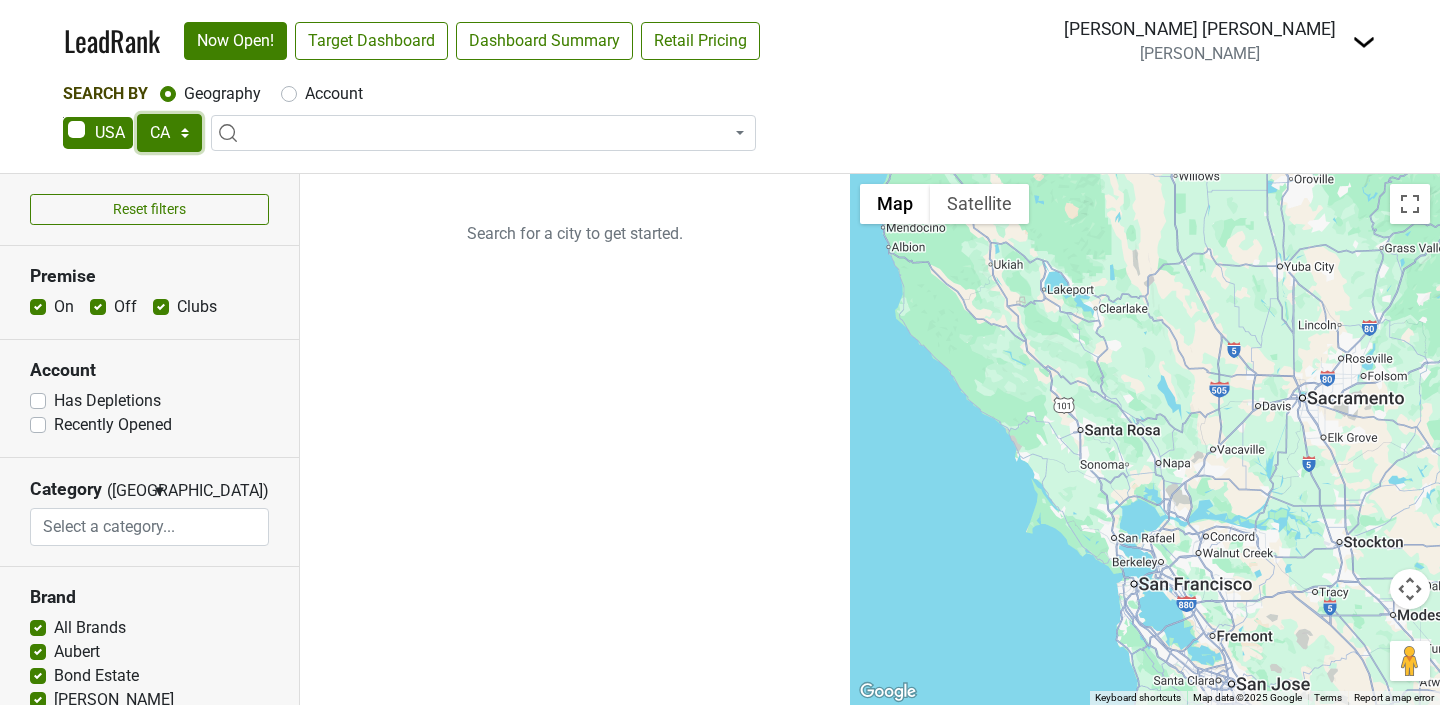 select on "NE" 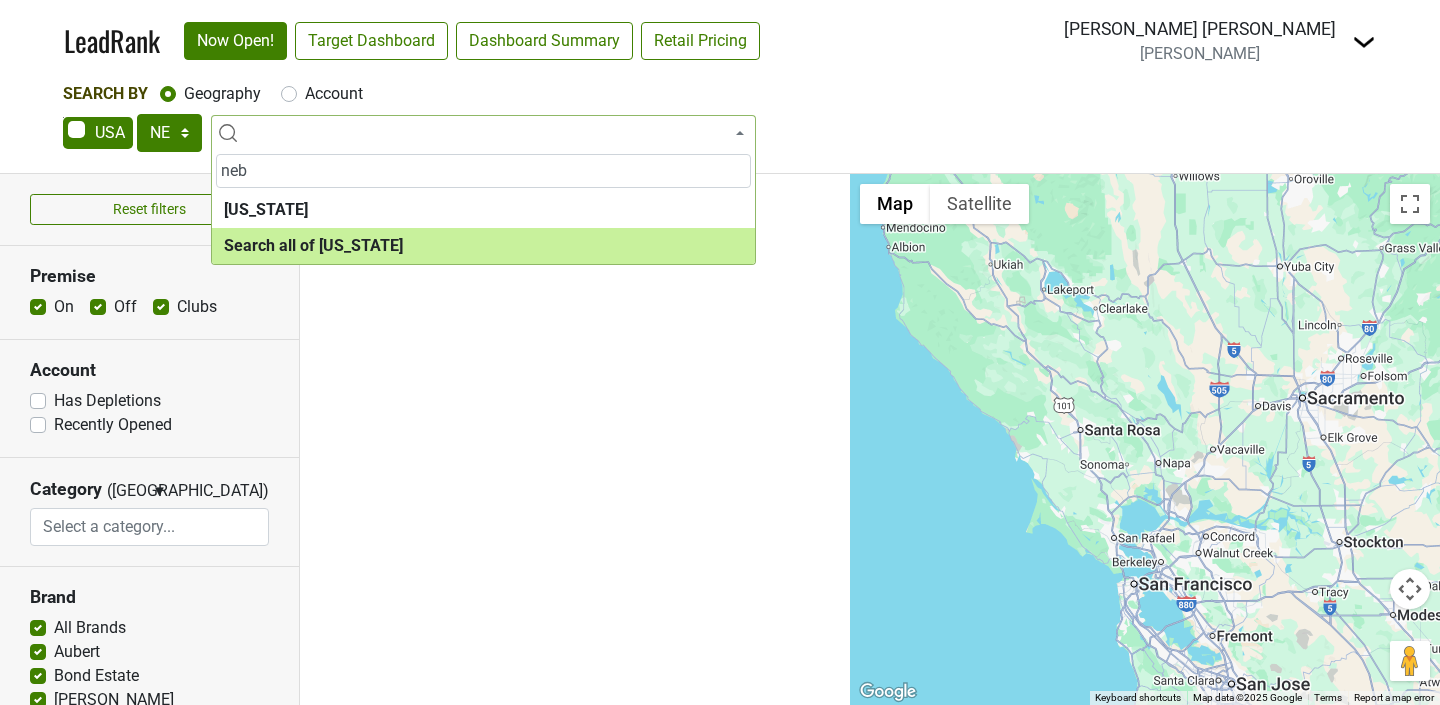 type on "neb" 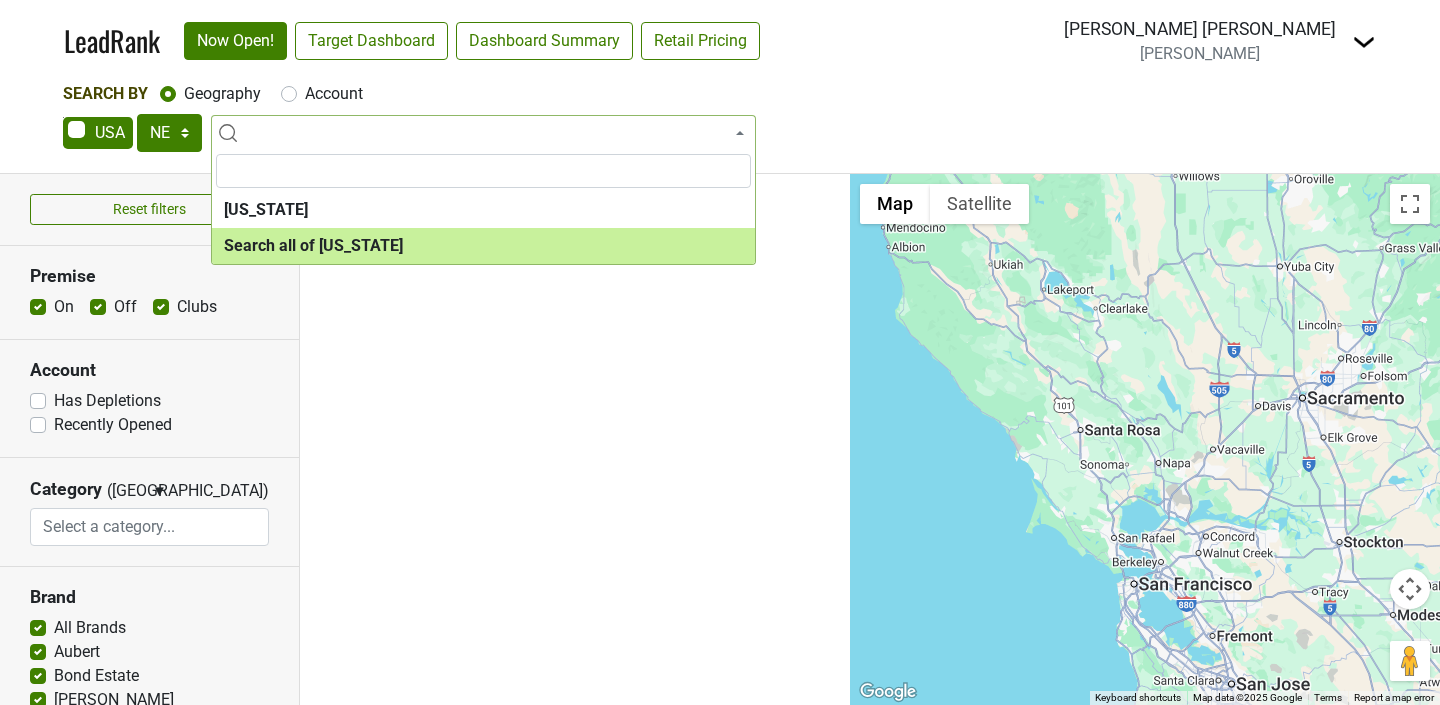 select on "ALL_NE" 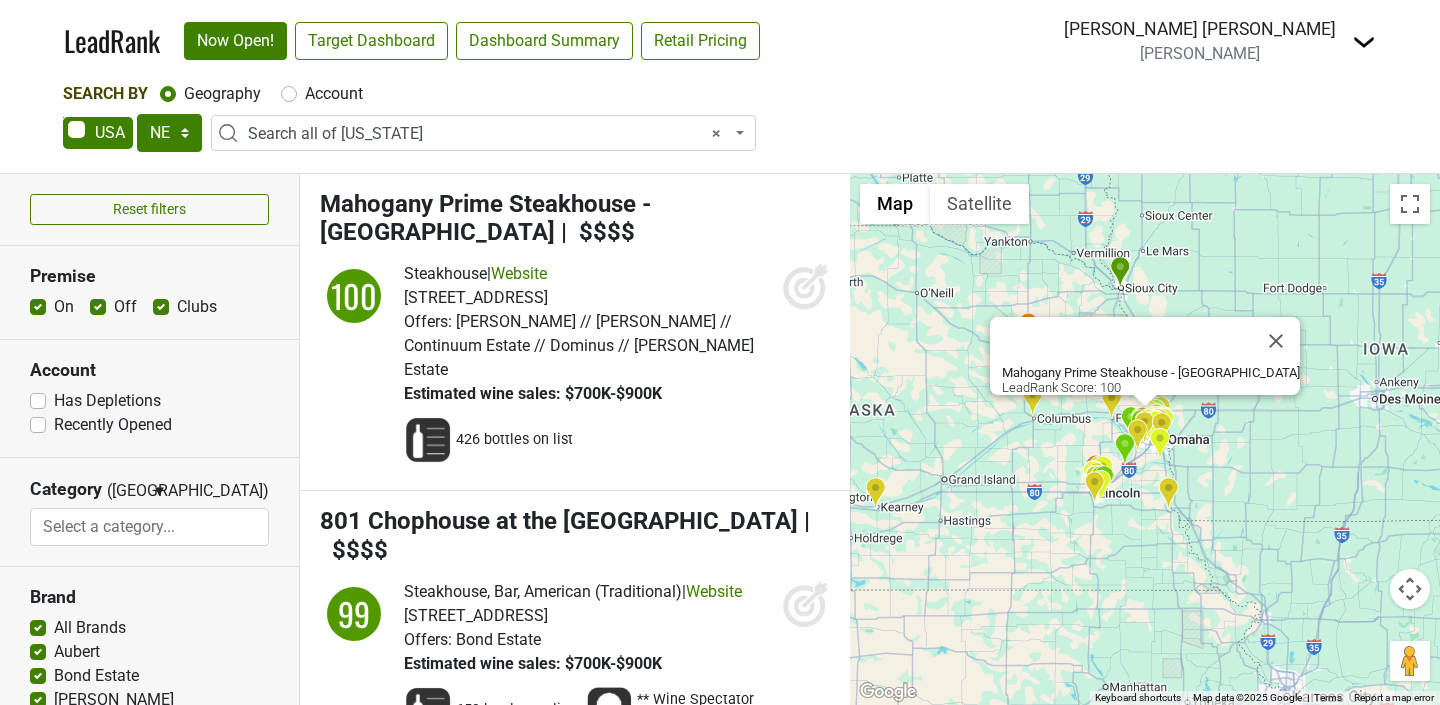 click 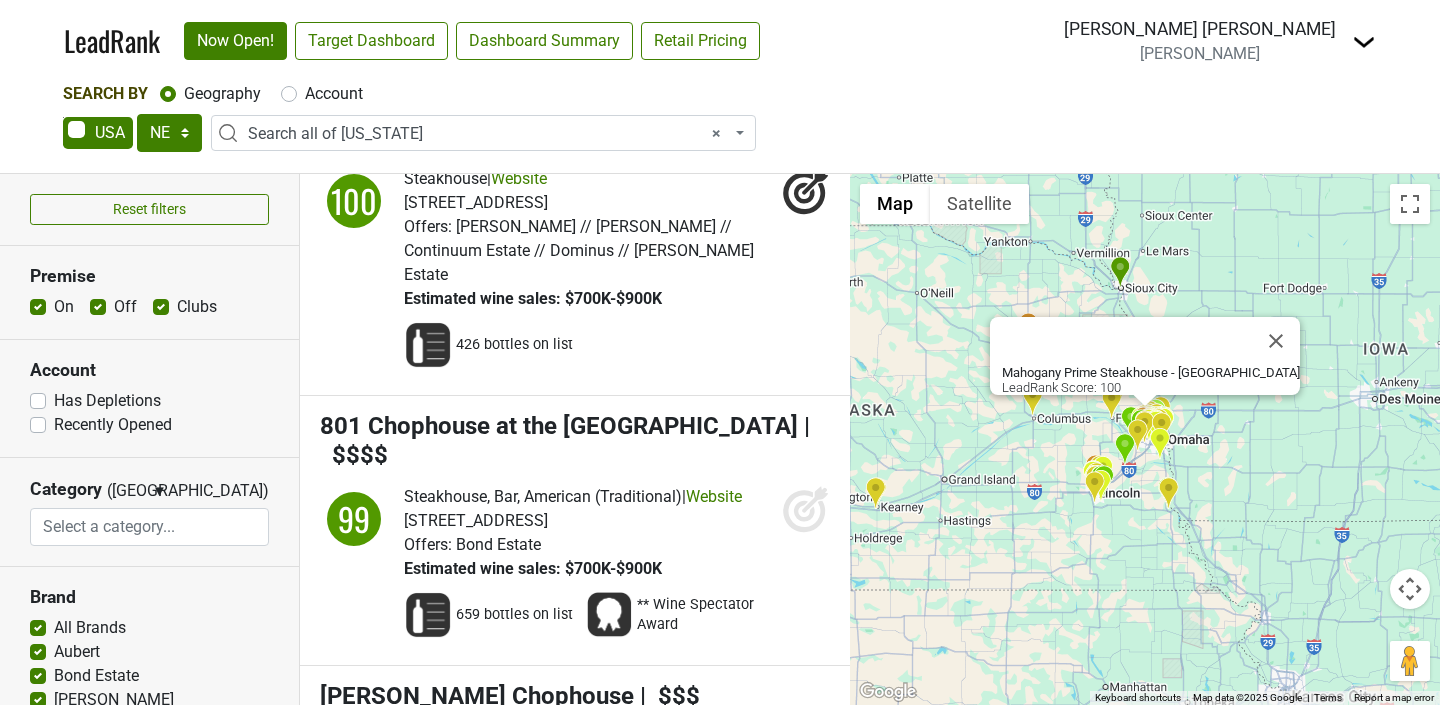 scroll, scrollTop: 104, scrollLeft: 0, axis: vertical 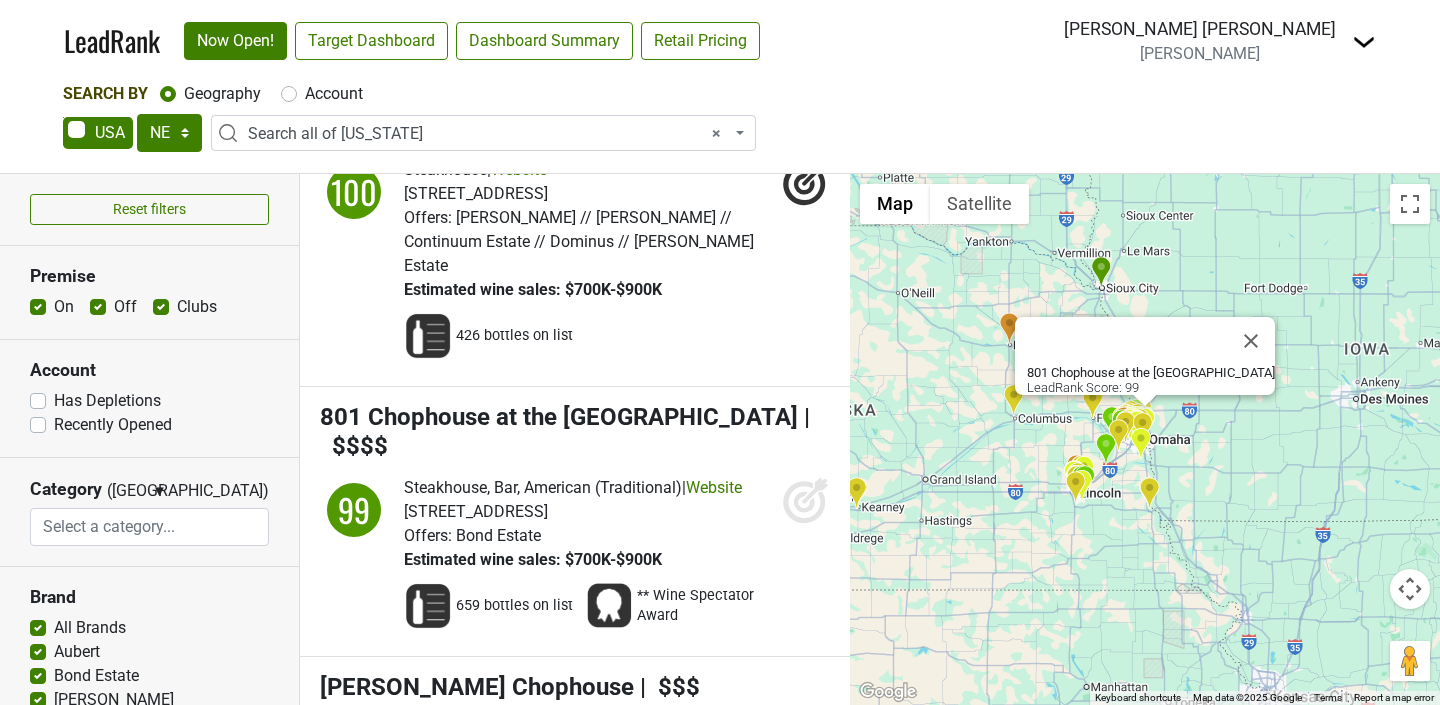 click 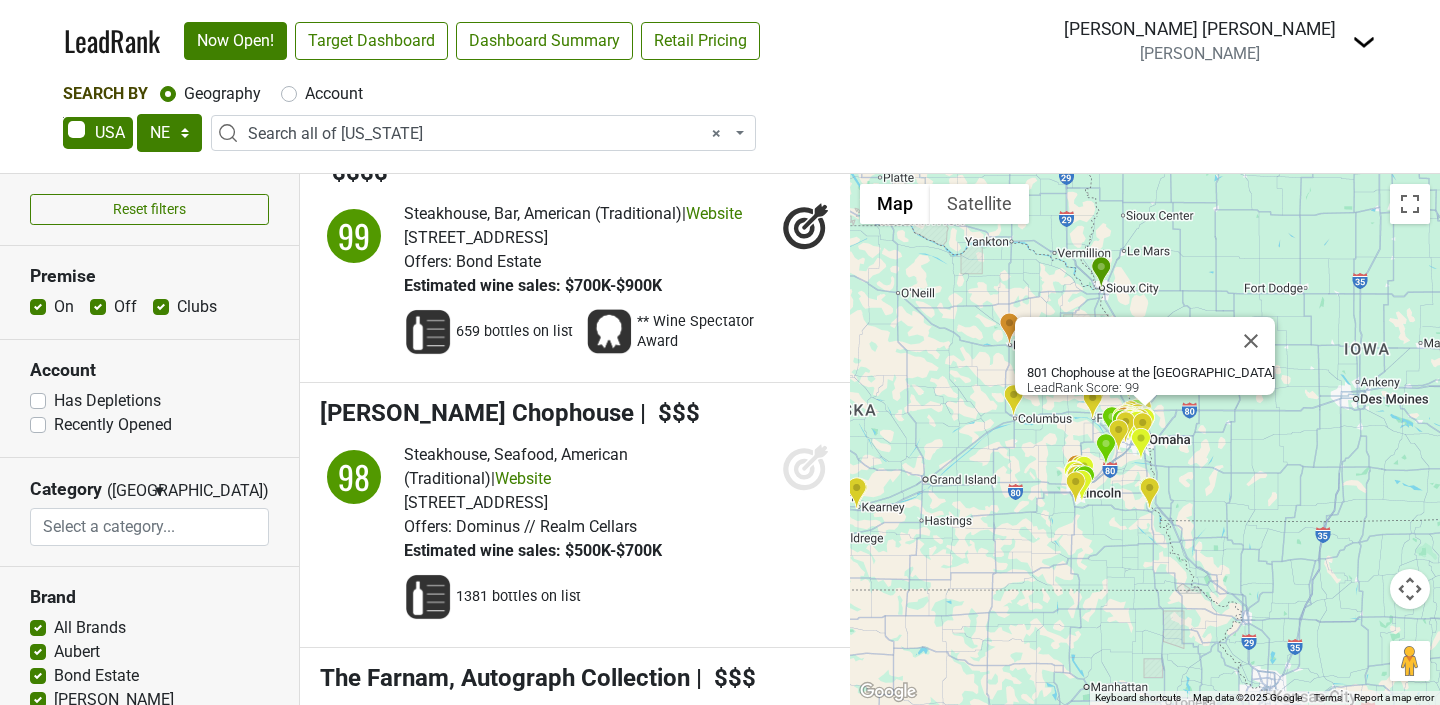 scroll, scrollTop: 409, scrollLeft: 0, axis: vertical 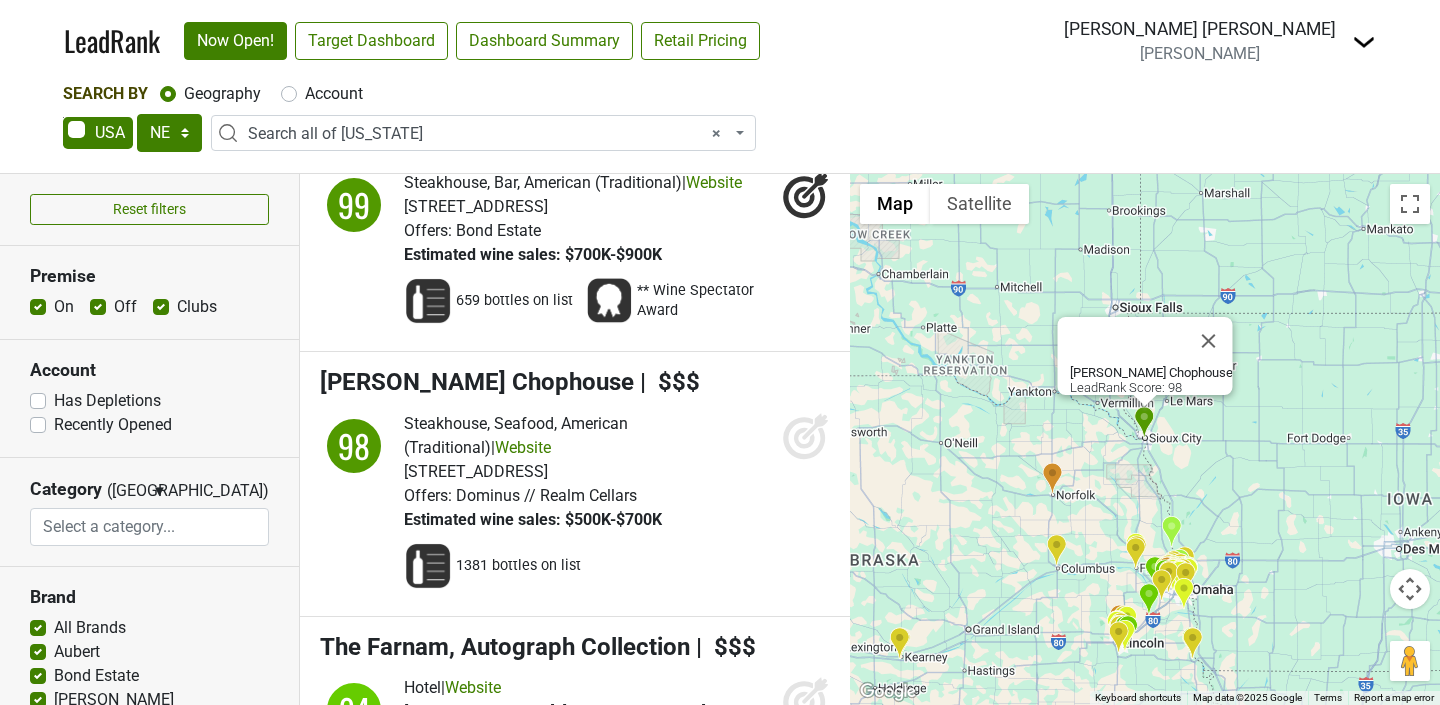click 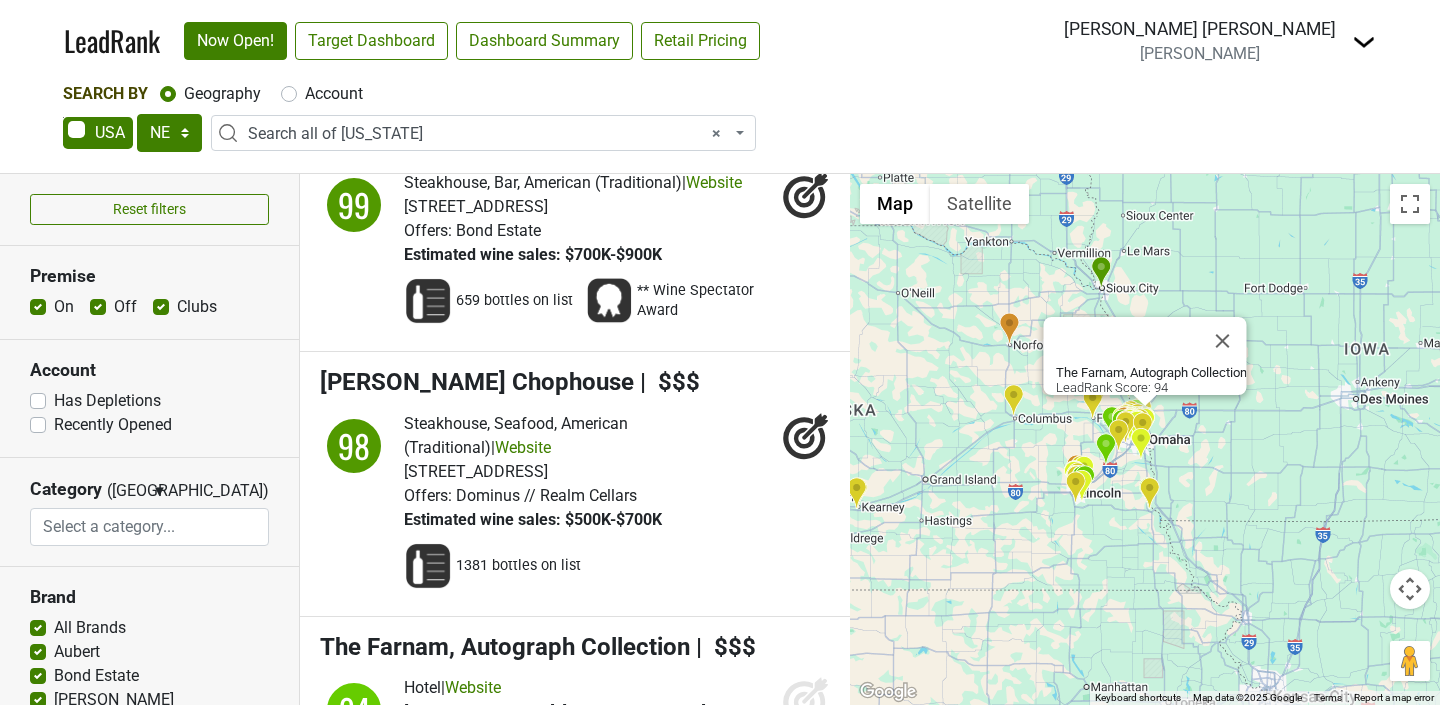 click 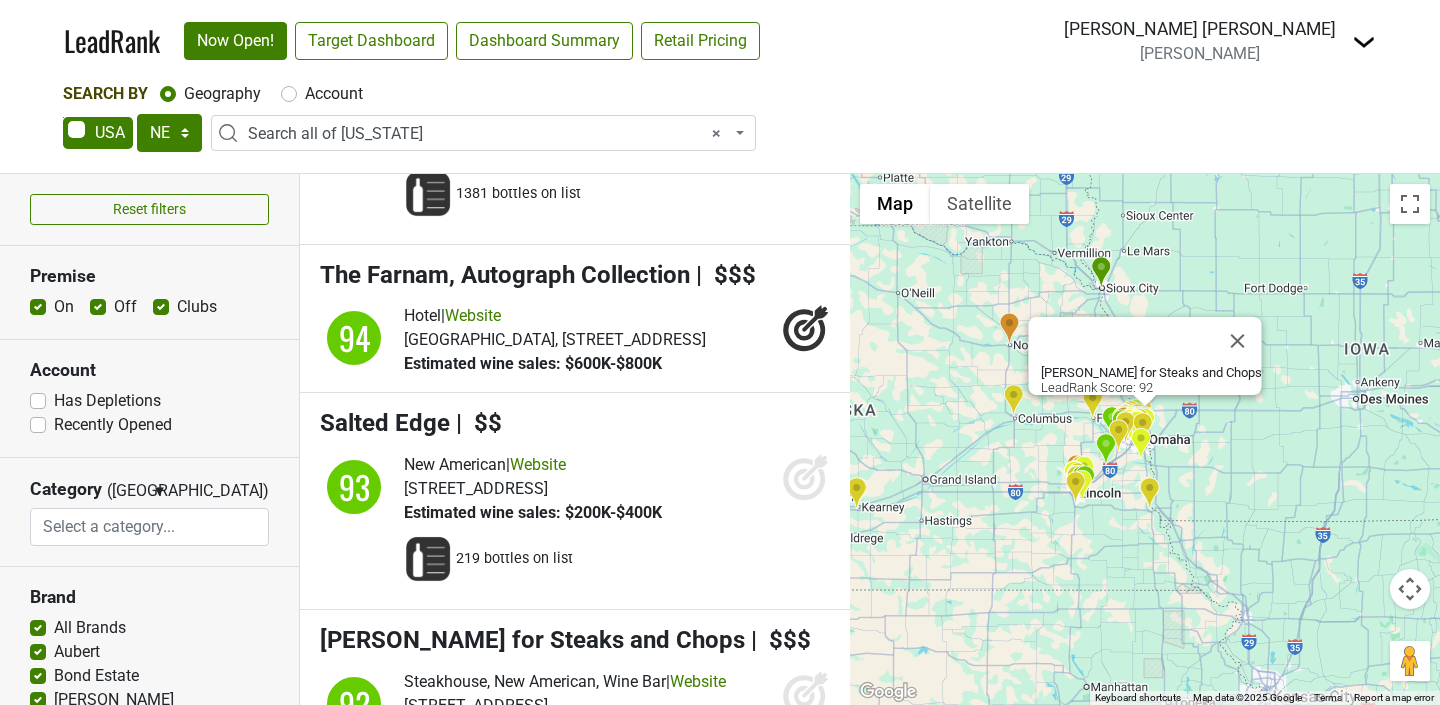 scroll, scrollTop: 798, scrollLeft: 0, axis: vertical 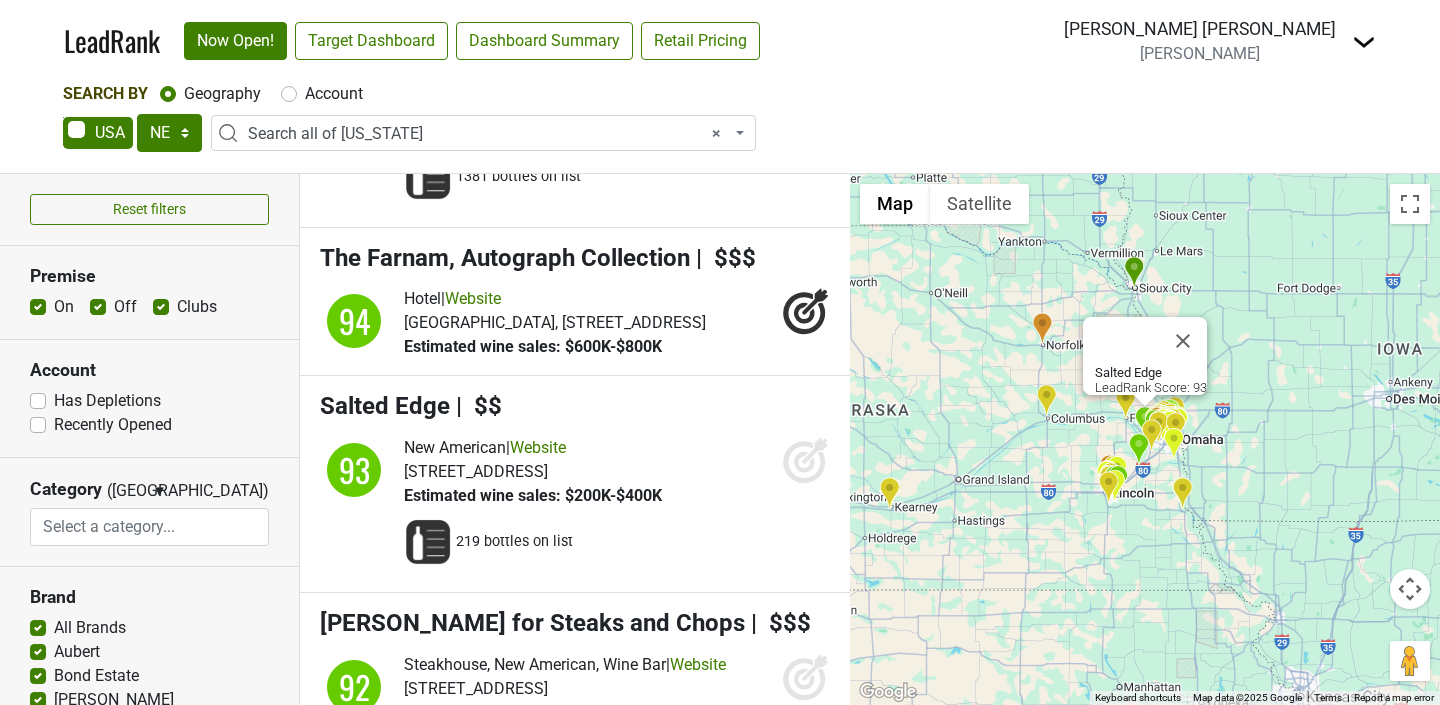 click 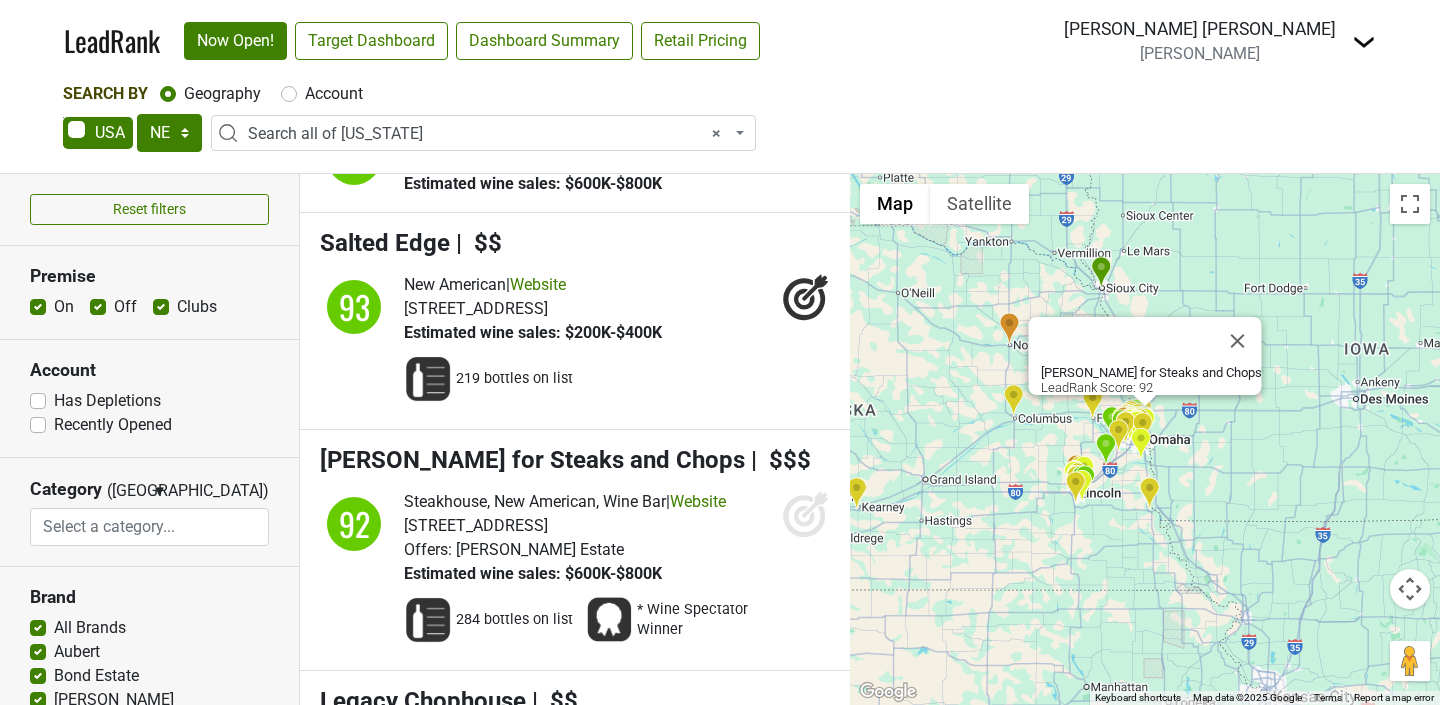 click 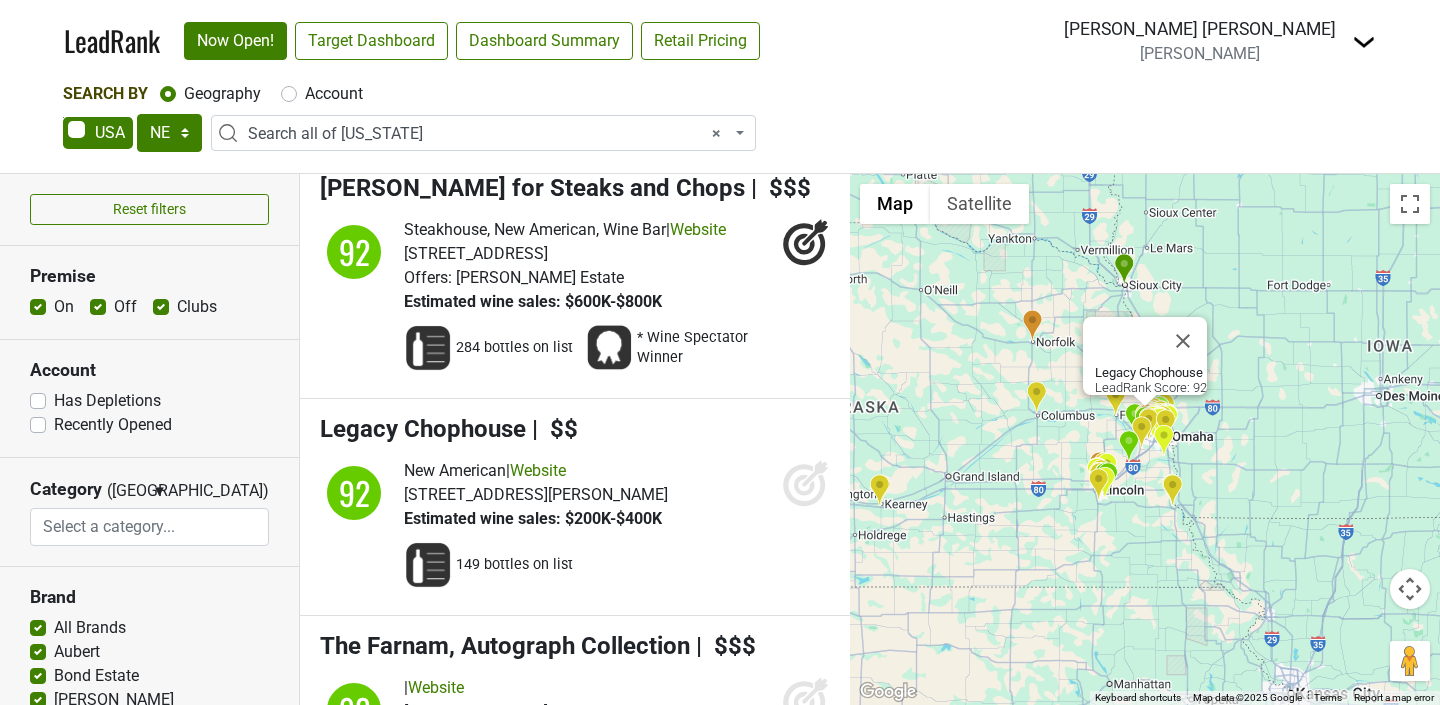 click 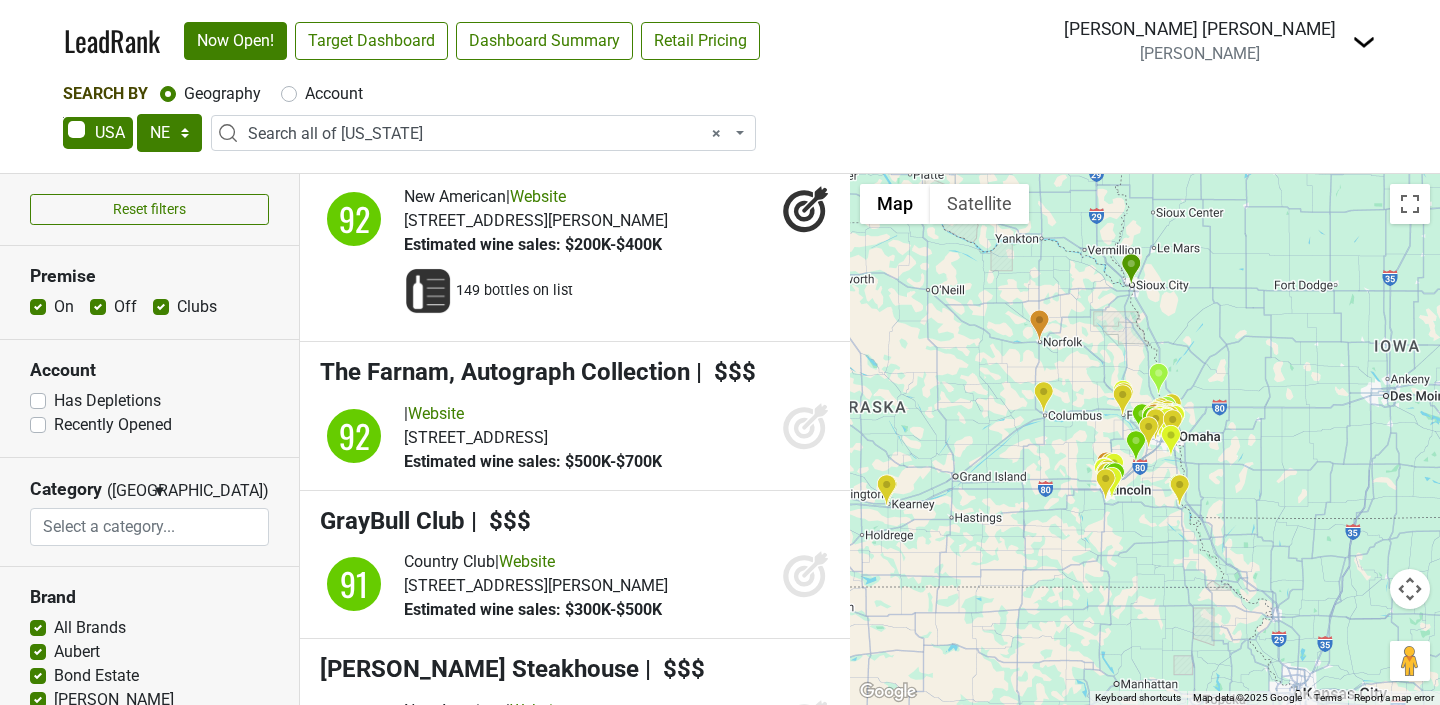 scroll, scrollTop: 1558, scrollLeft: 0, axis: vertical 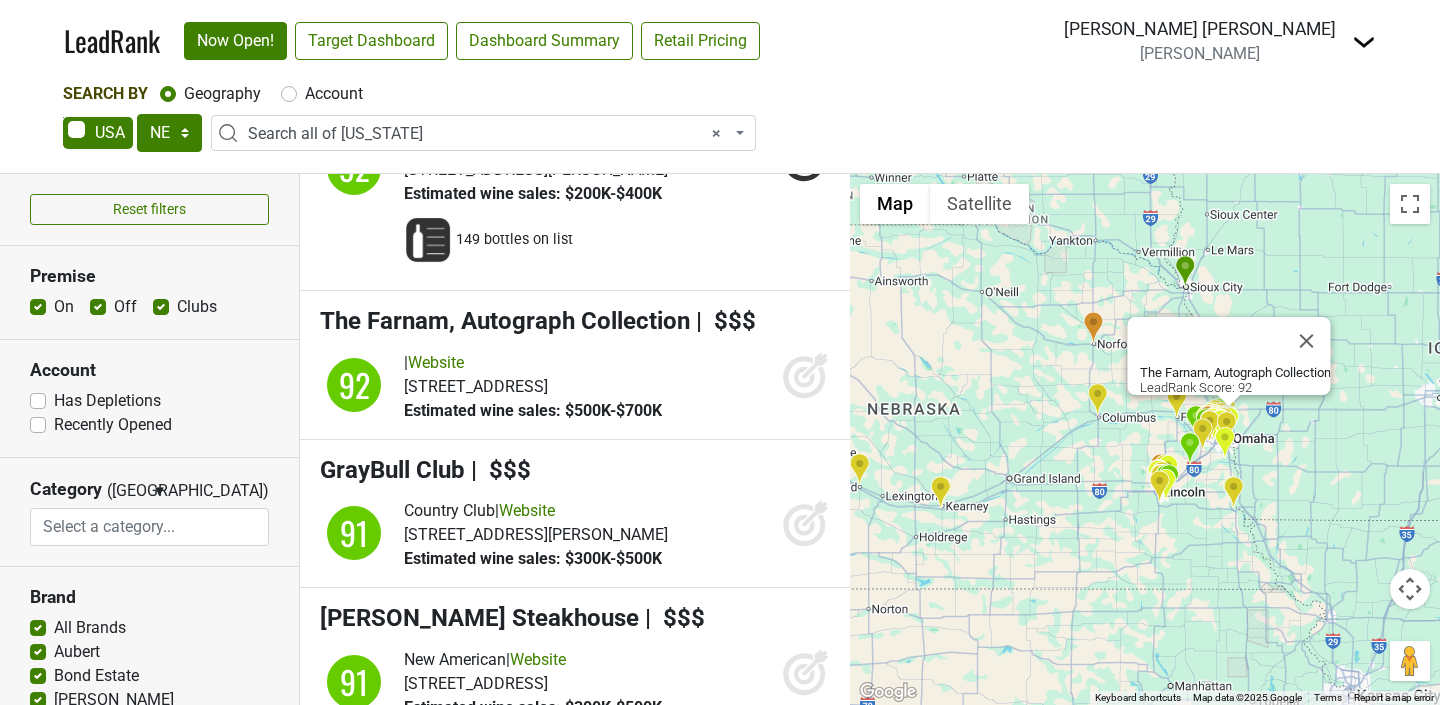click 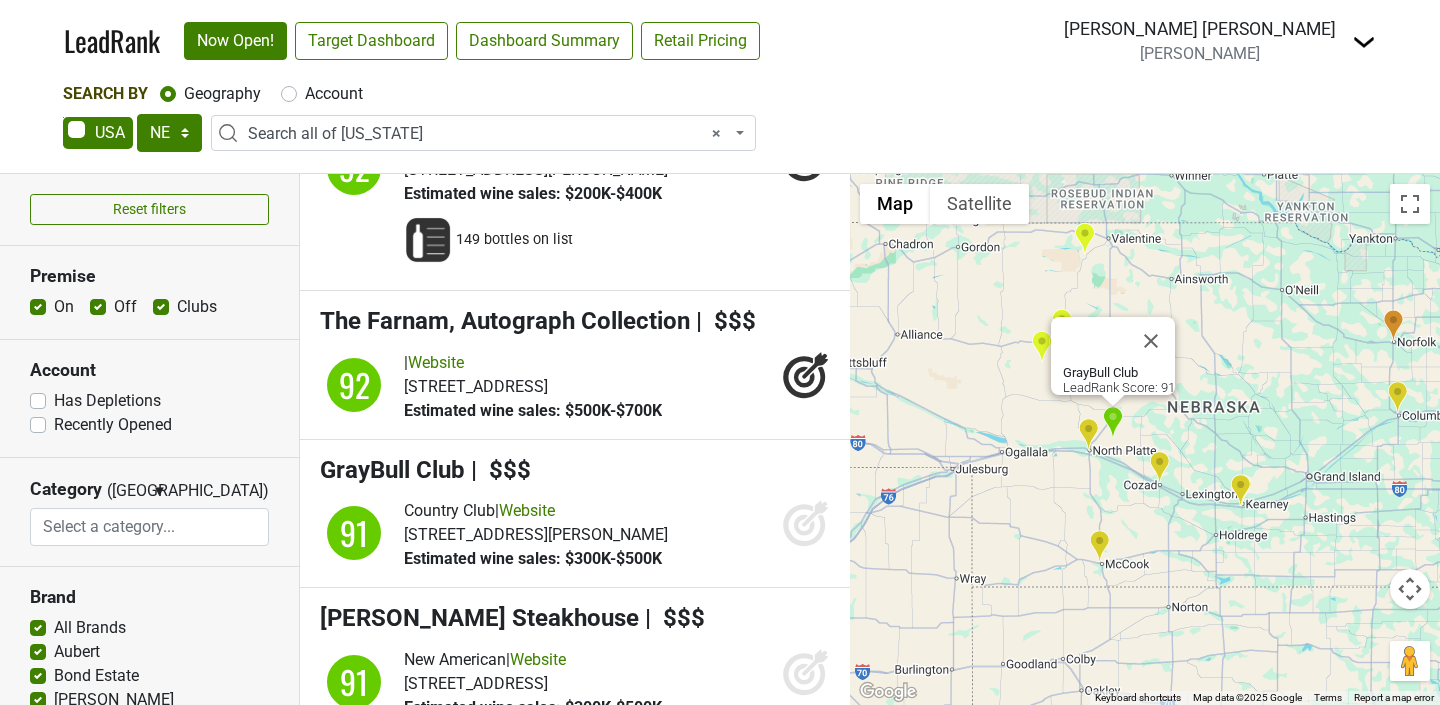 click 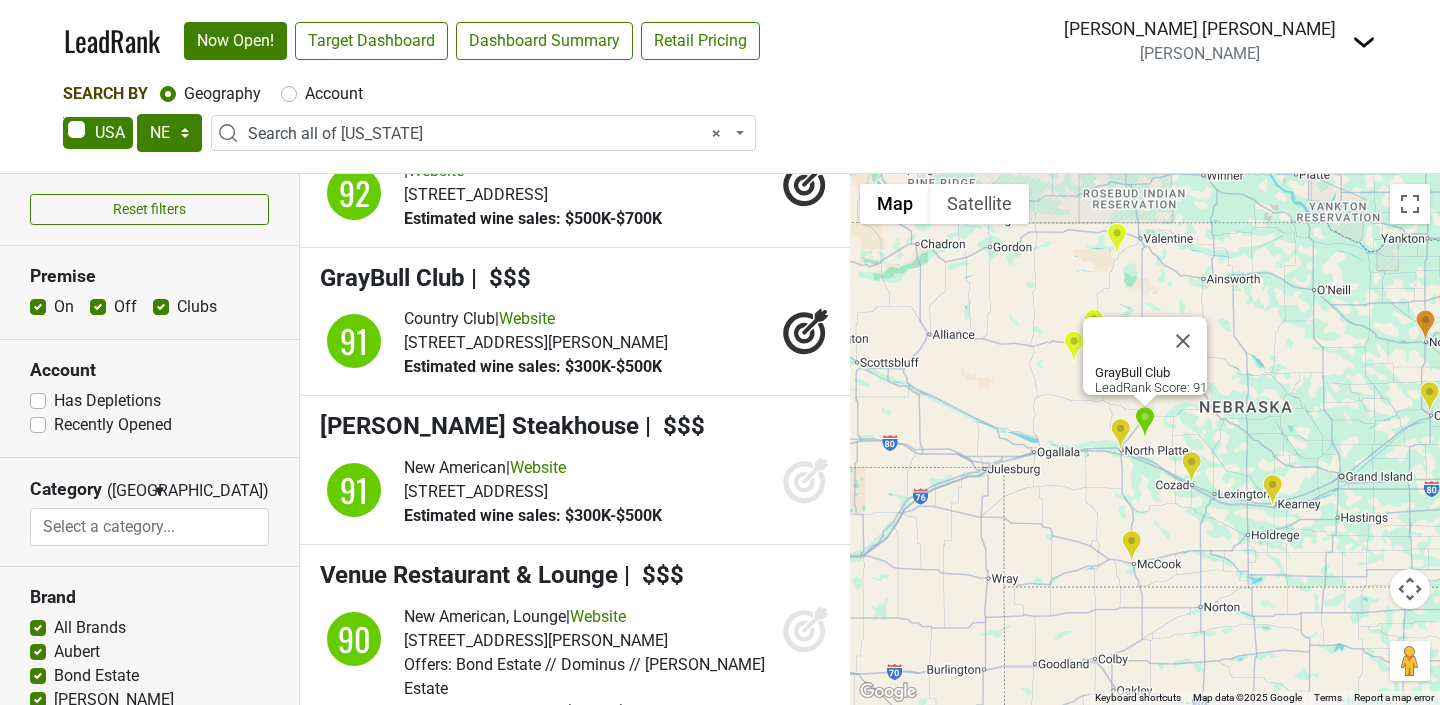 scroll, scrollTop: 1752, scrollLeft: 0, axis: vertical 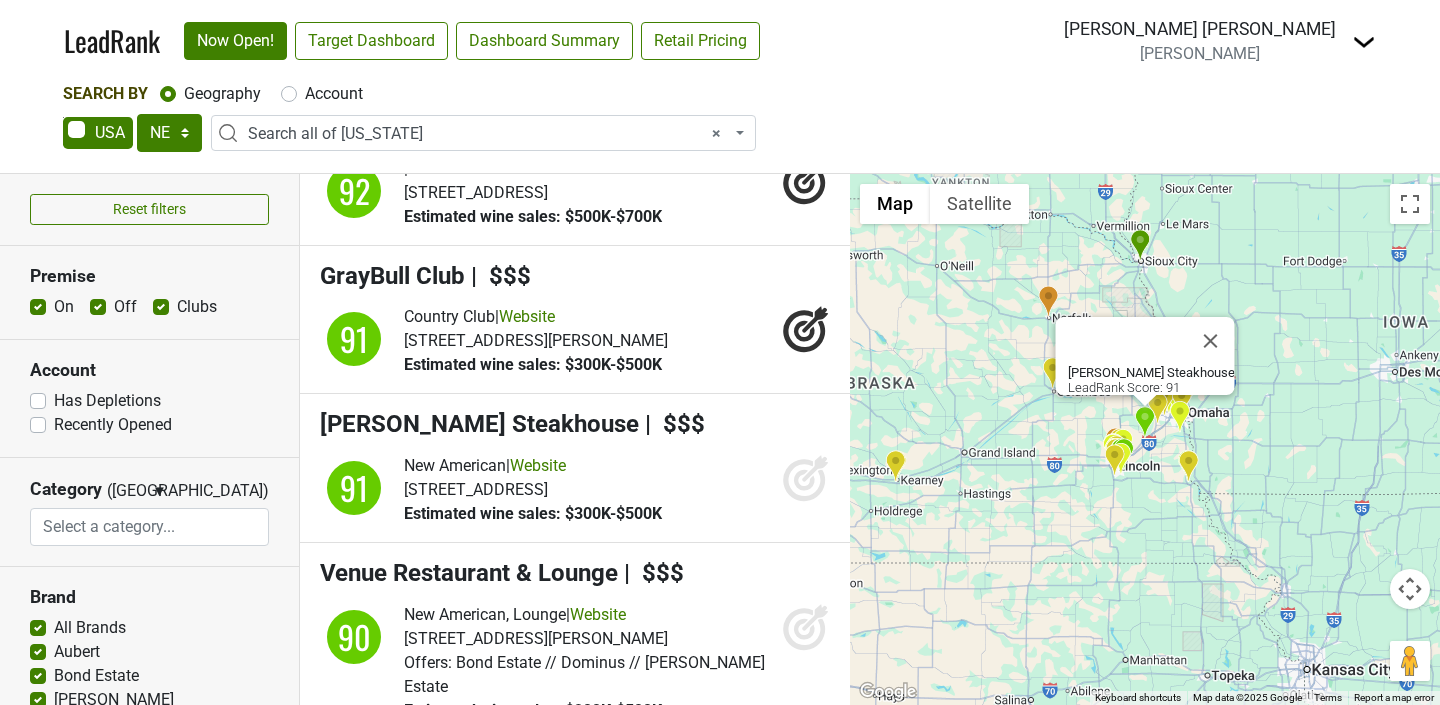 click 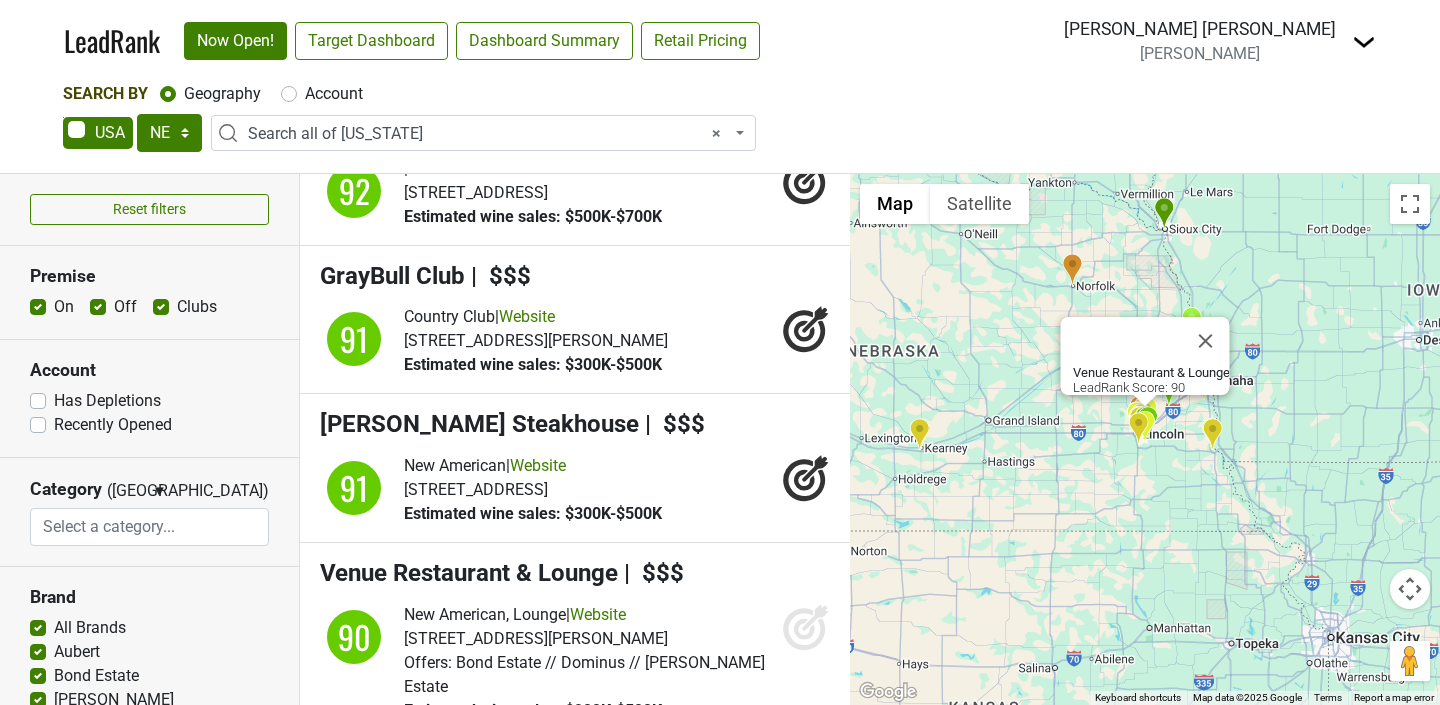 click 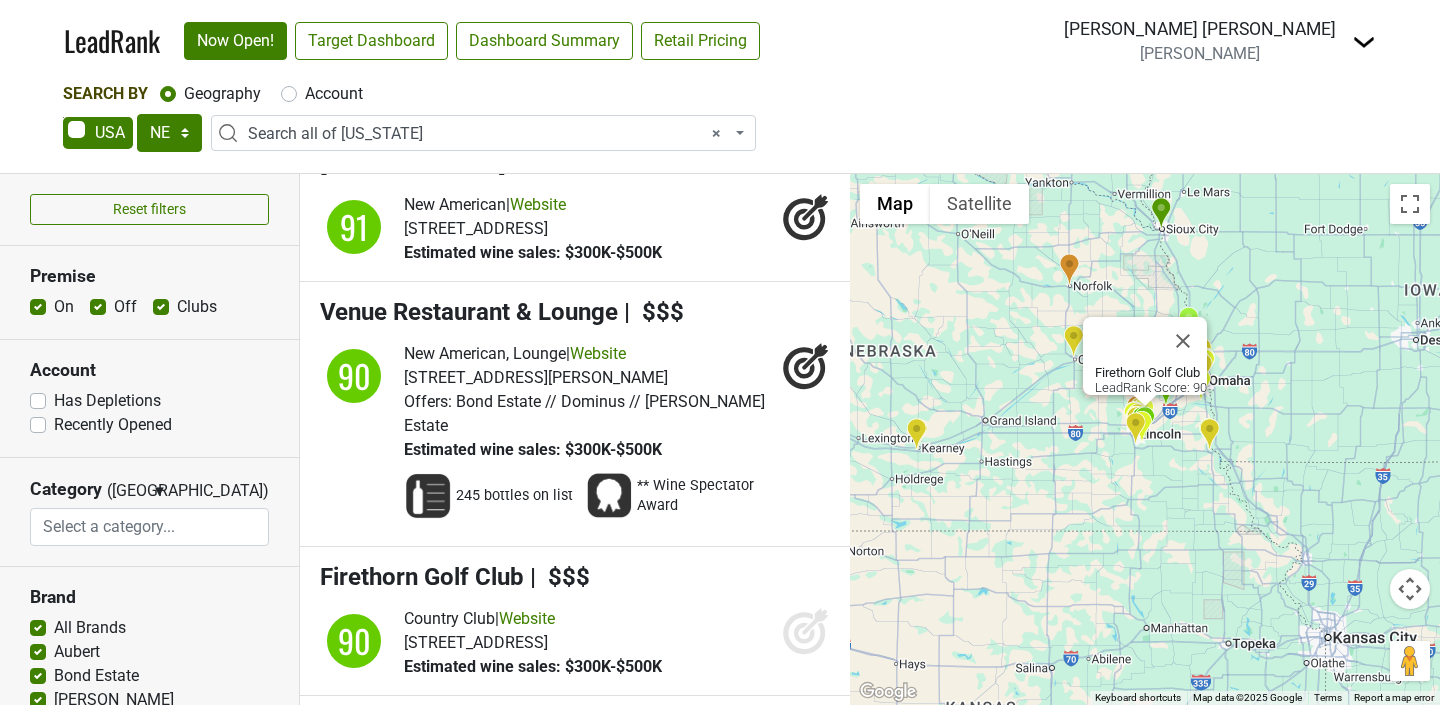 click 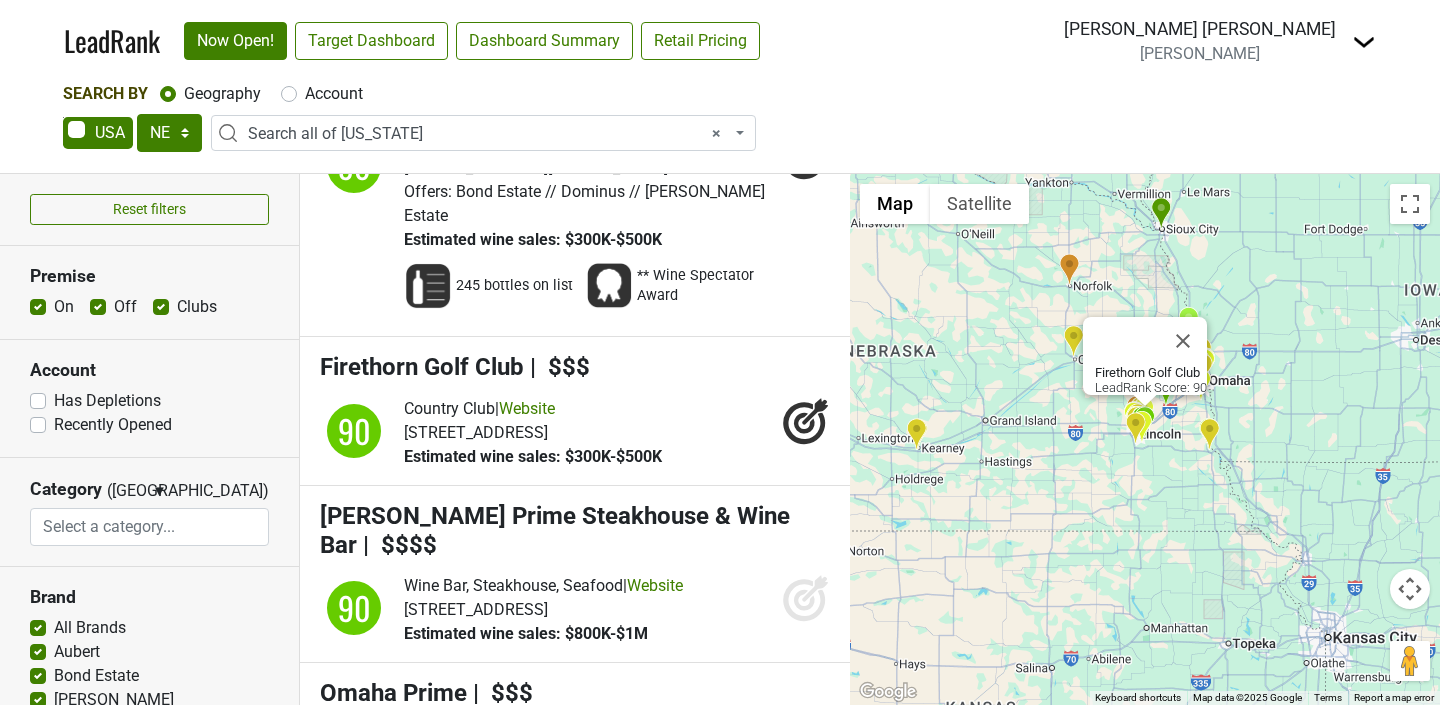 scroll, scrollTop: 2263, scrollLeft: 0, axis: vertical 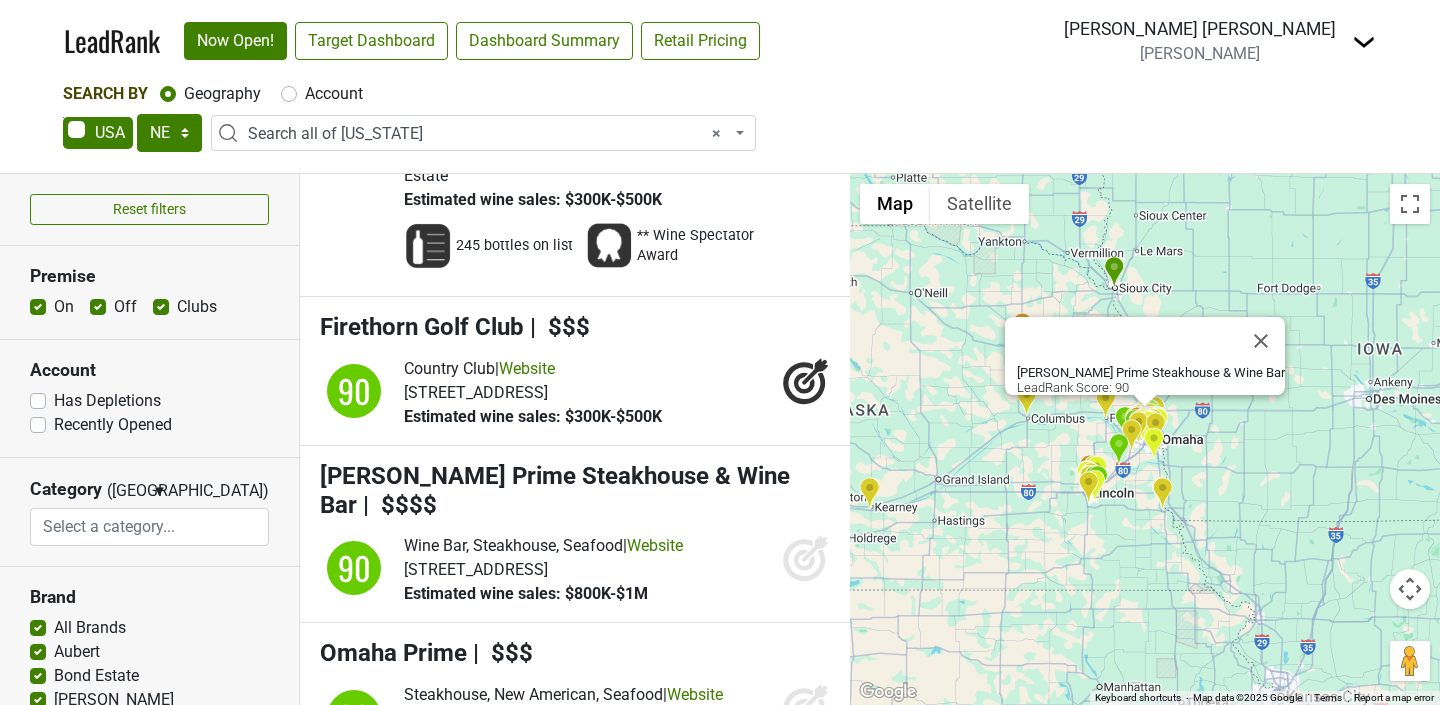 click 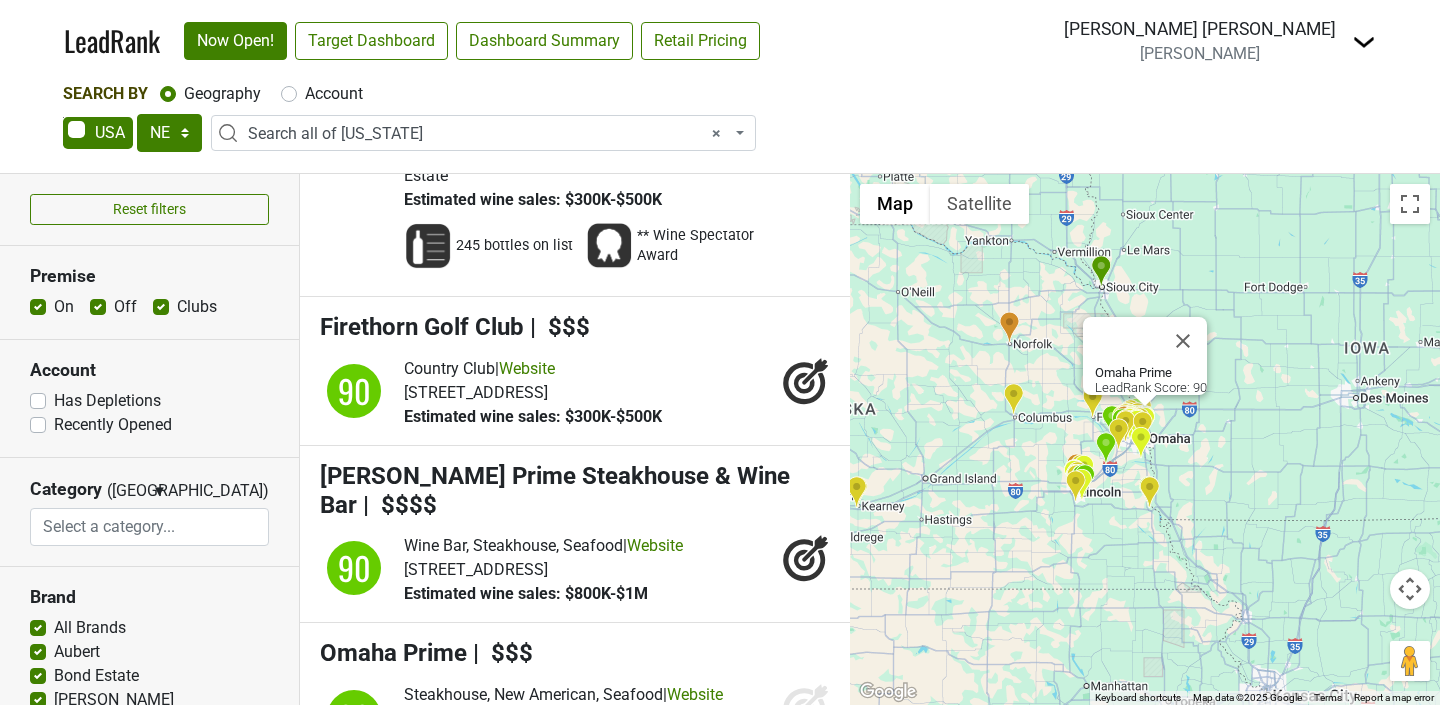click 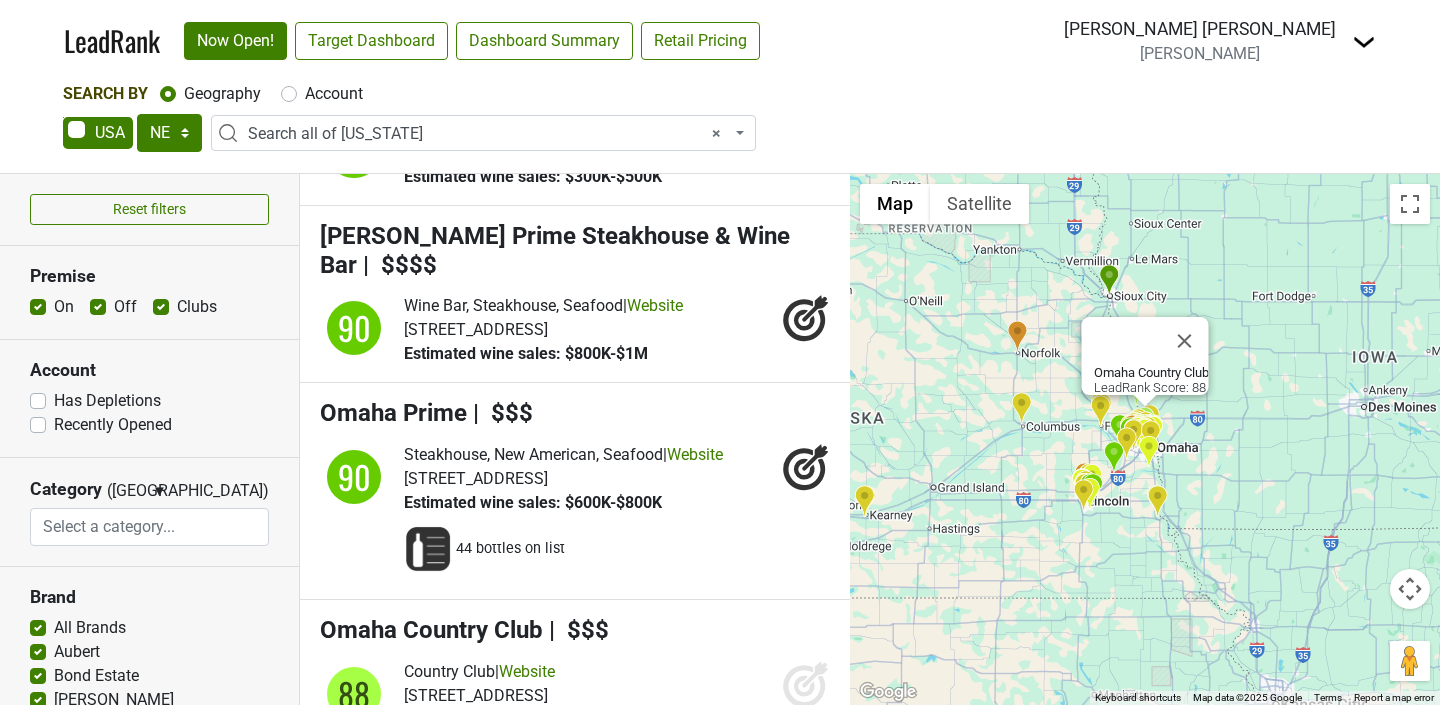 click on "Country Club   |   Website
[STREET_ADDRESS]
Estimated wine sales: $200K-$400K" at bounding box center (617, 696) 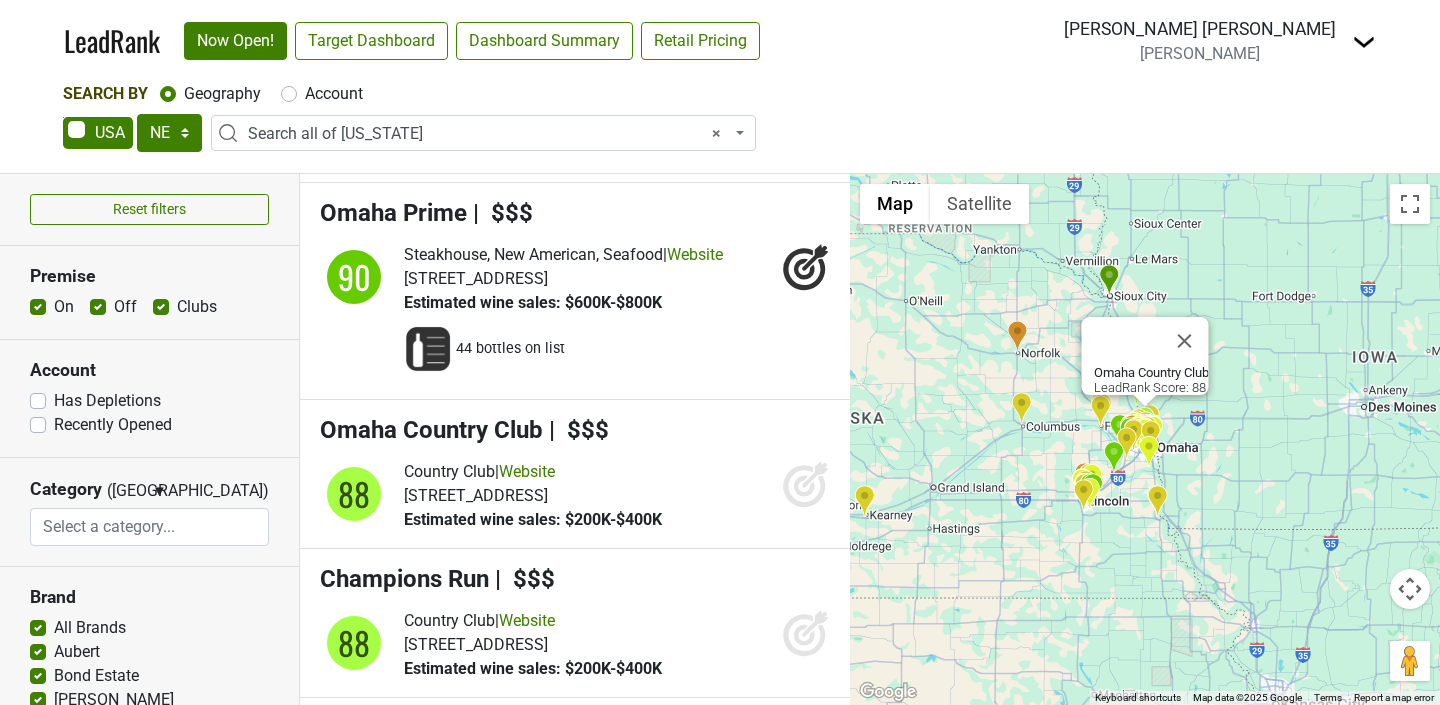 scroll, scrollTop: 2718, scrollLeft: 0, axis: vertical 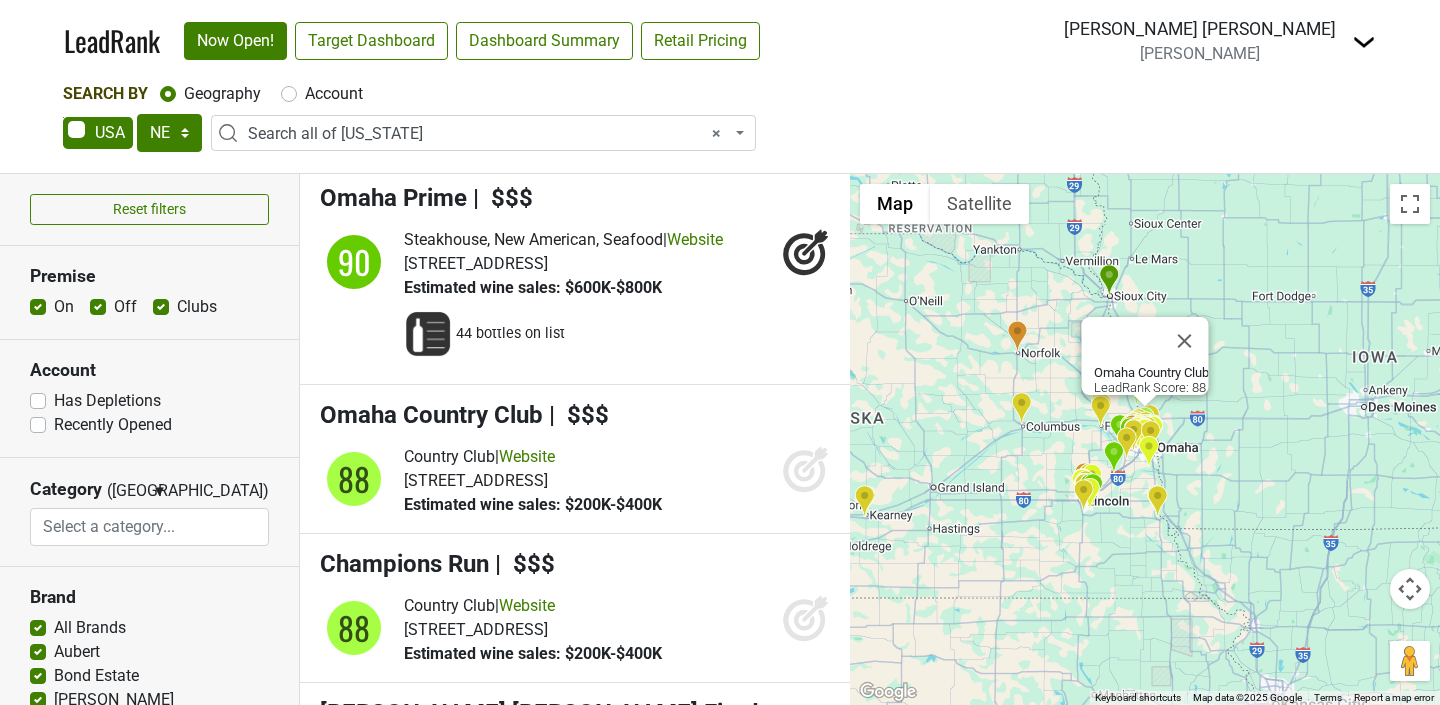 click 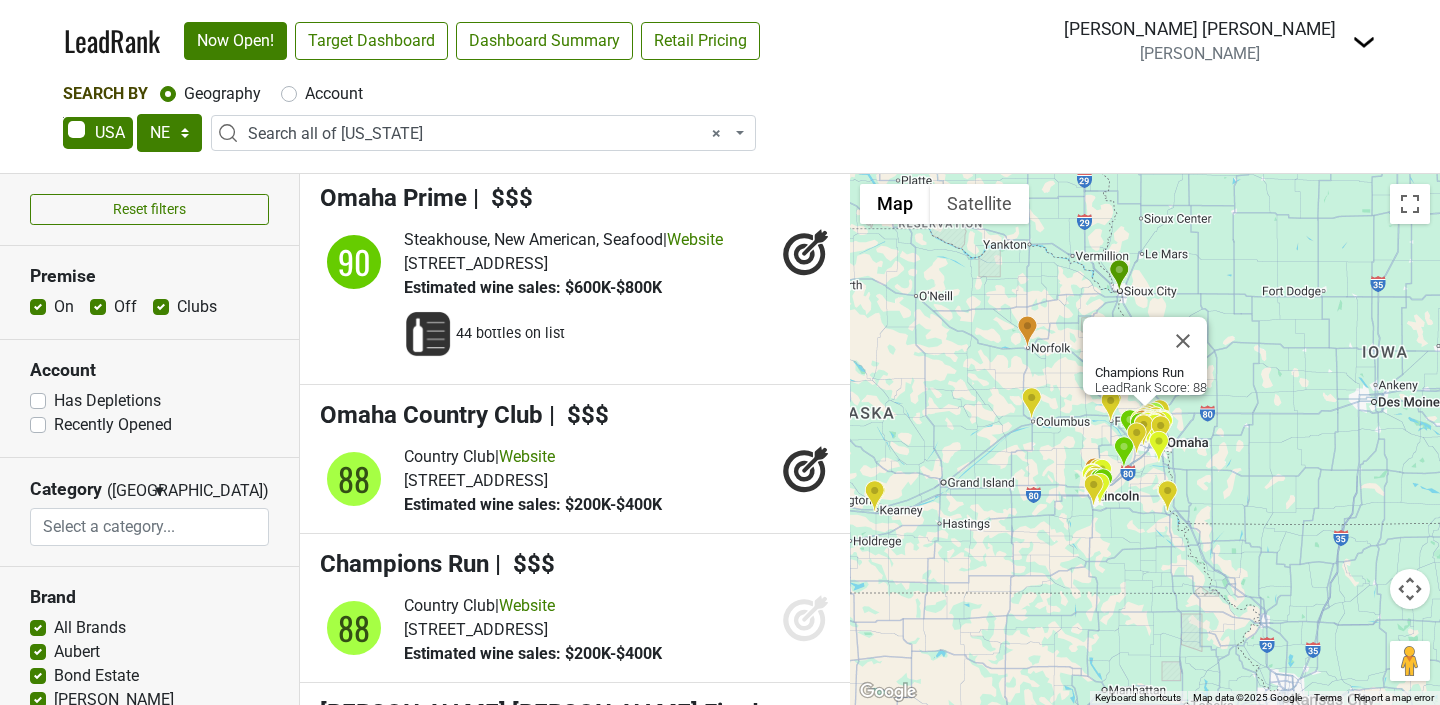 click 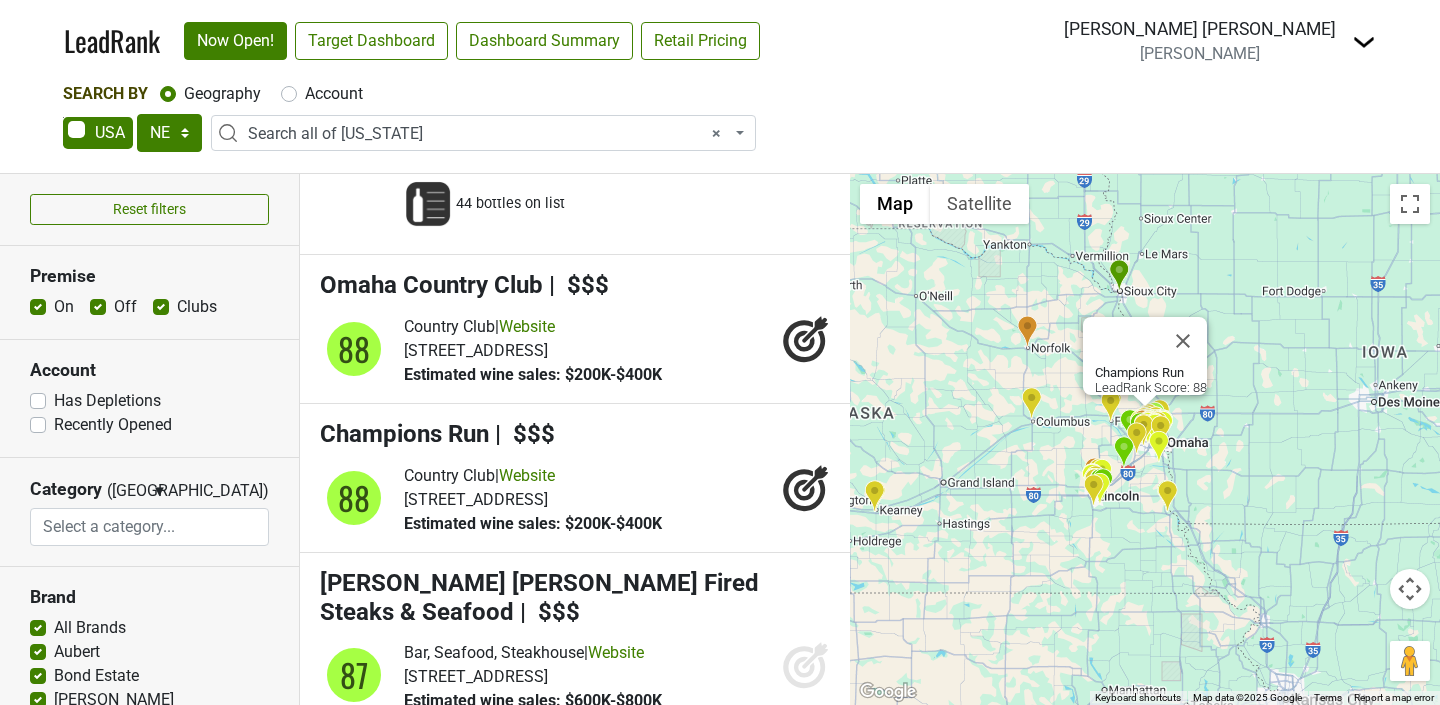 scroll, scrollTop: 2867, scrollLeft: 0, axis: vertical 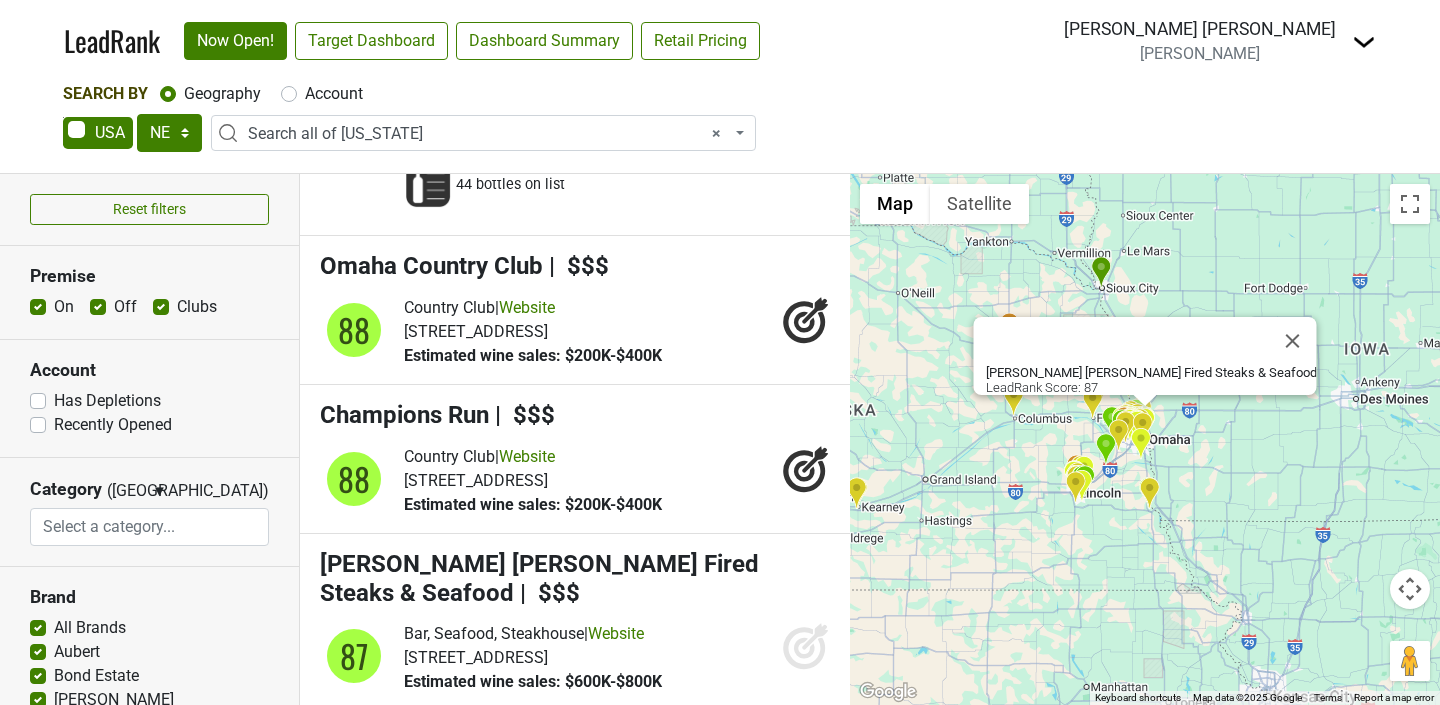 click 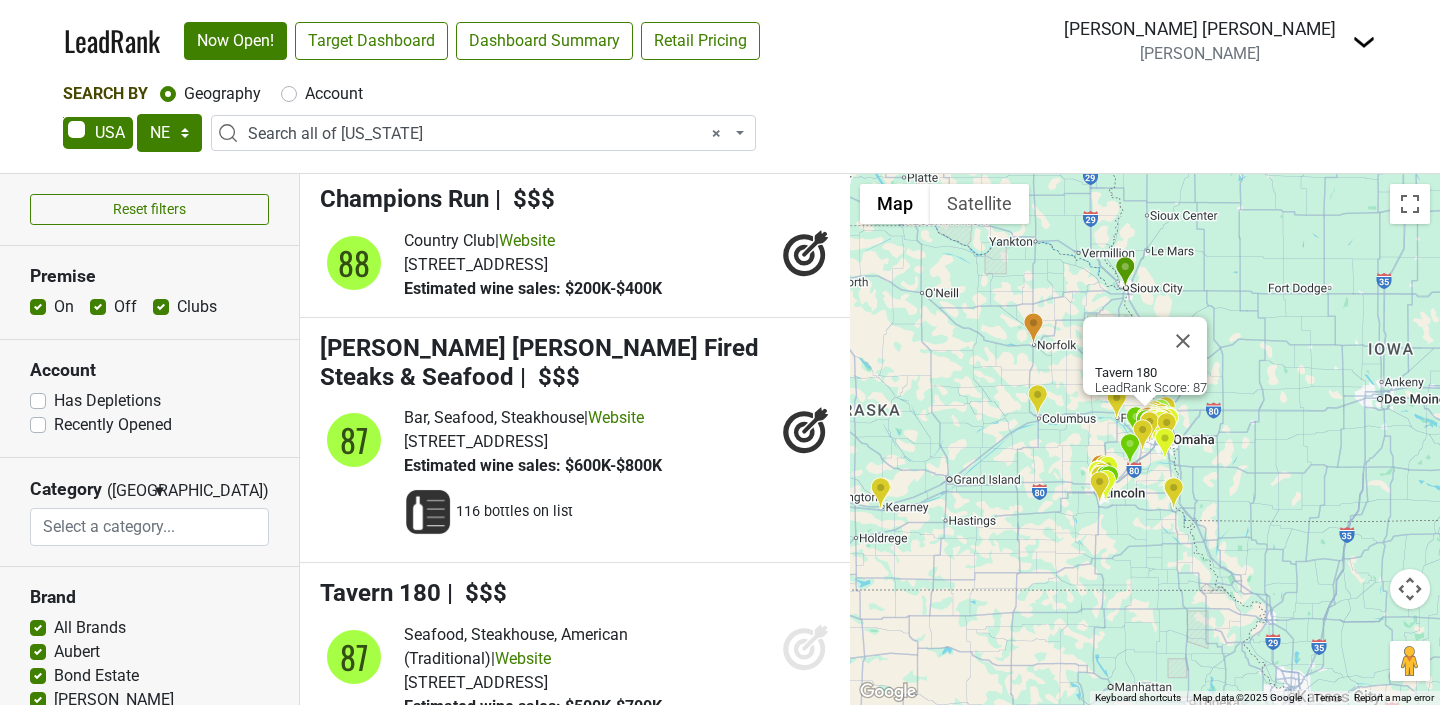 scroll, scrollTop: 3140, scrollLeft: 0, axis: vertical 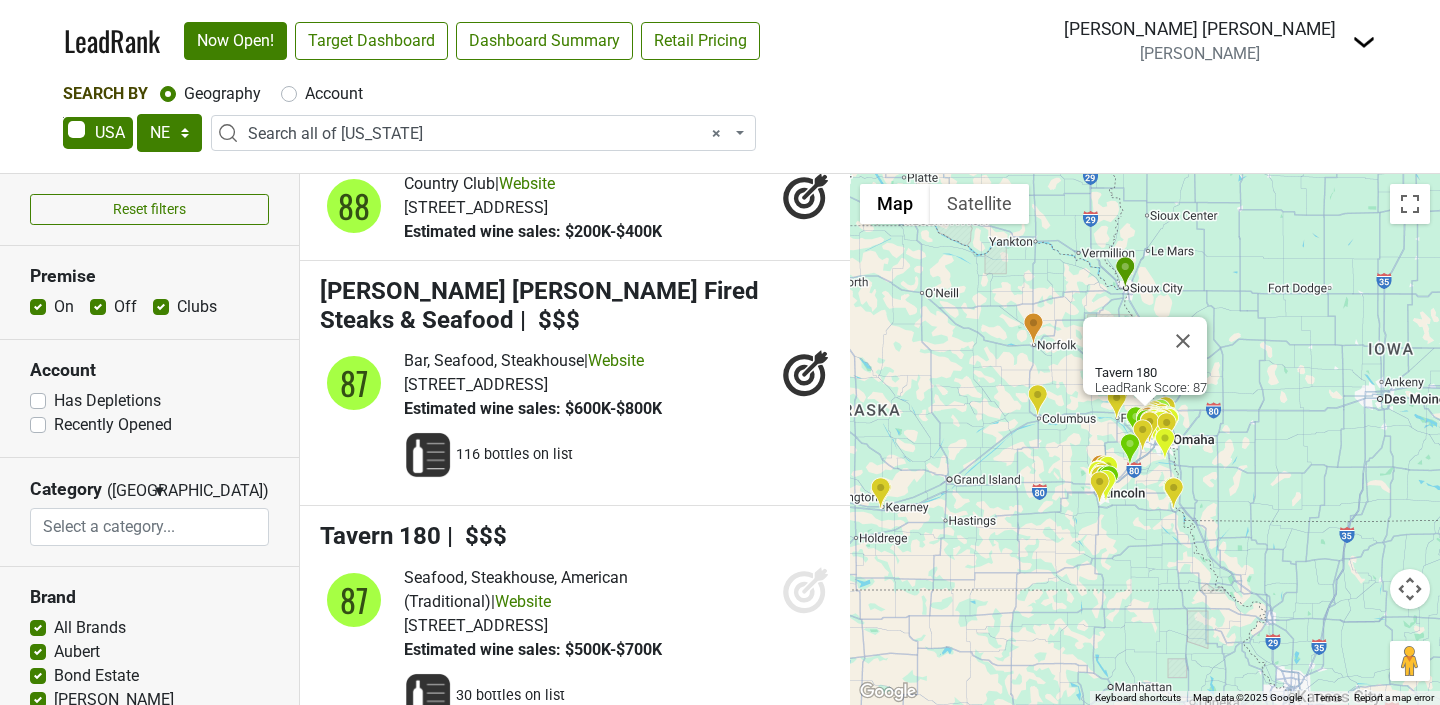 click 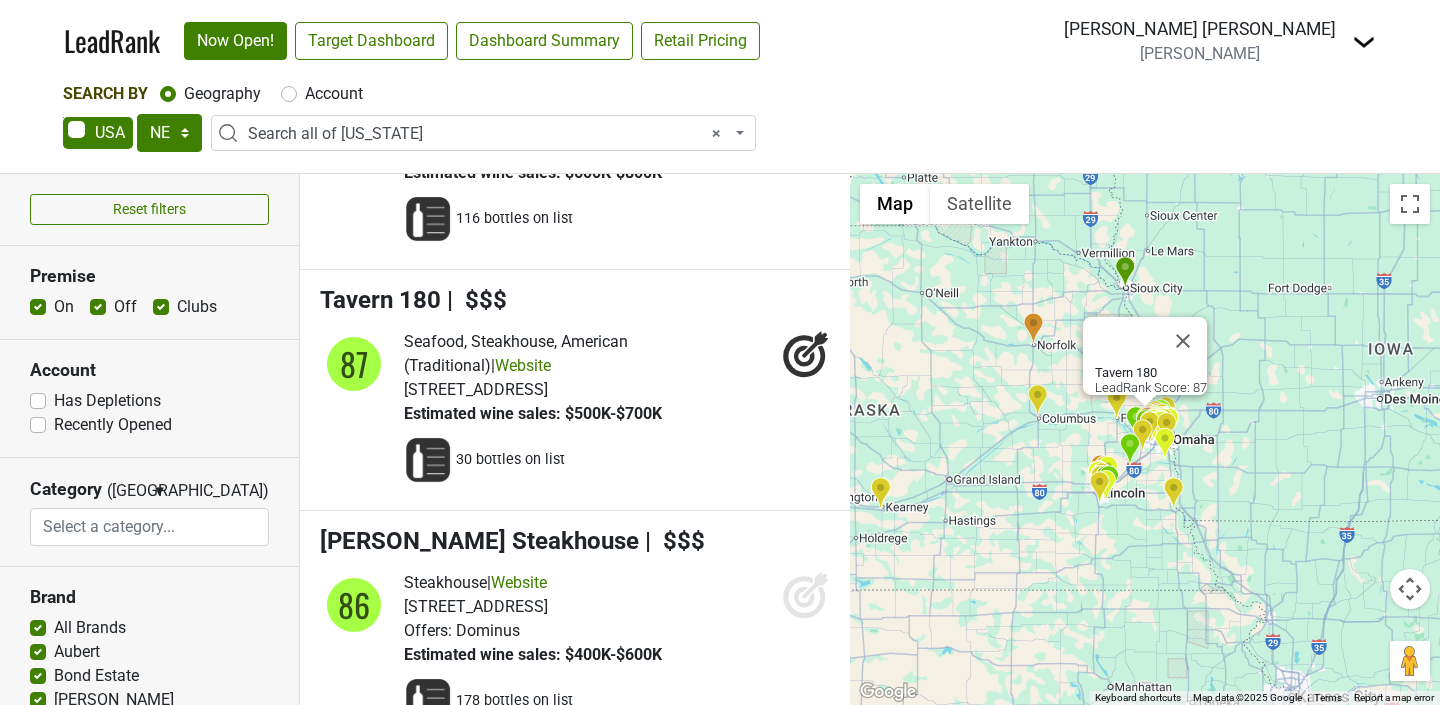 scroll, scrollTop: 3467, scrollLeft: 0, axis: vertical 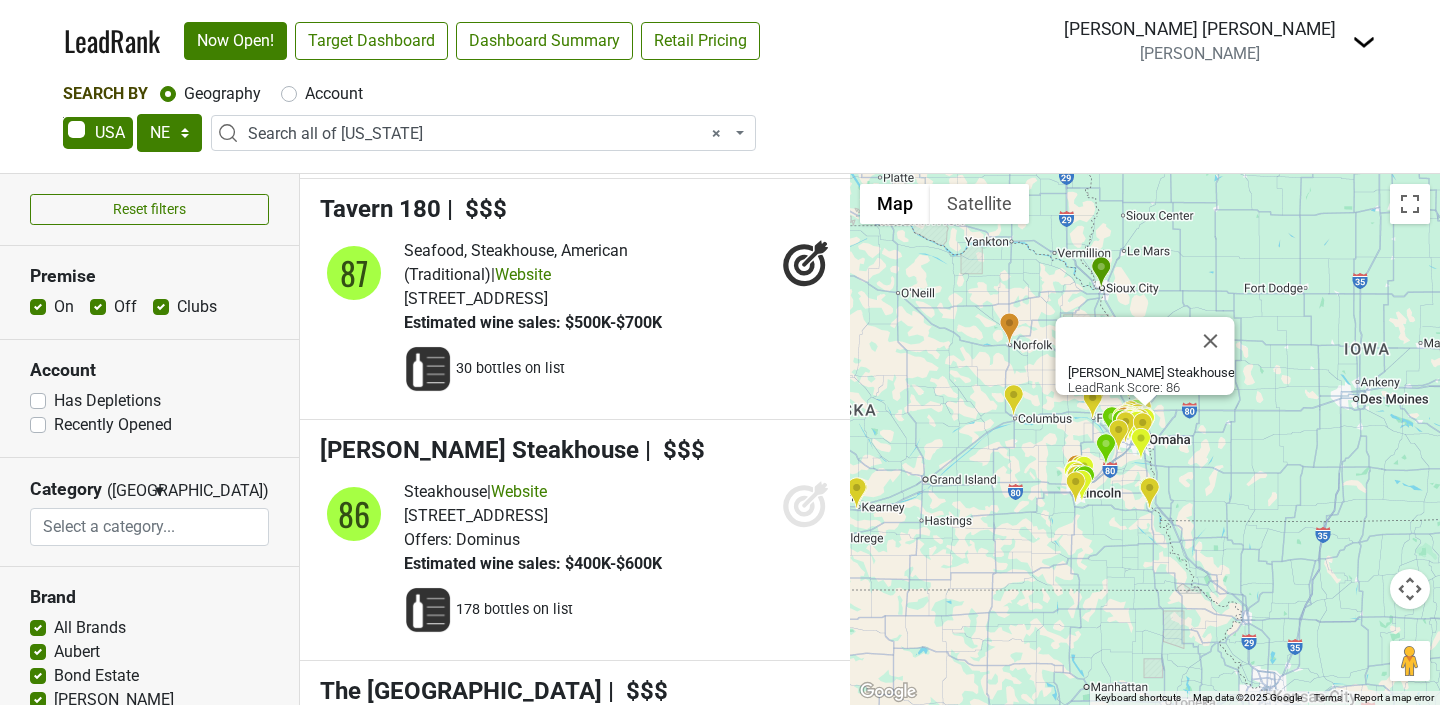 click 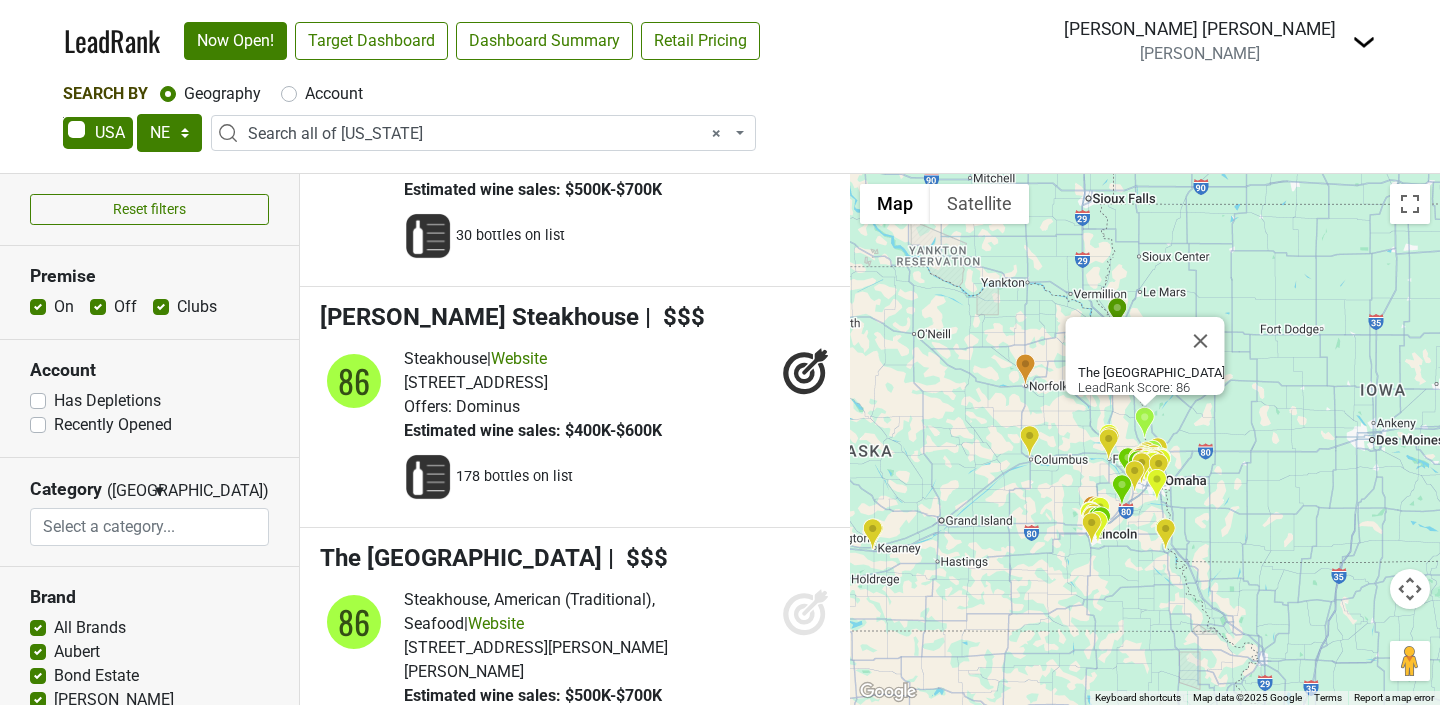 click 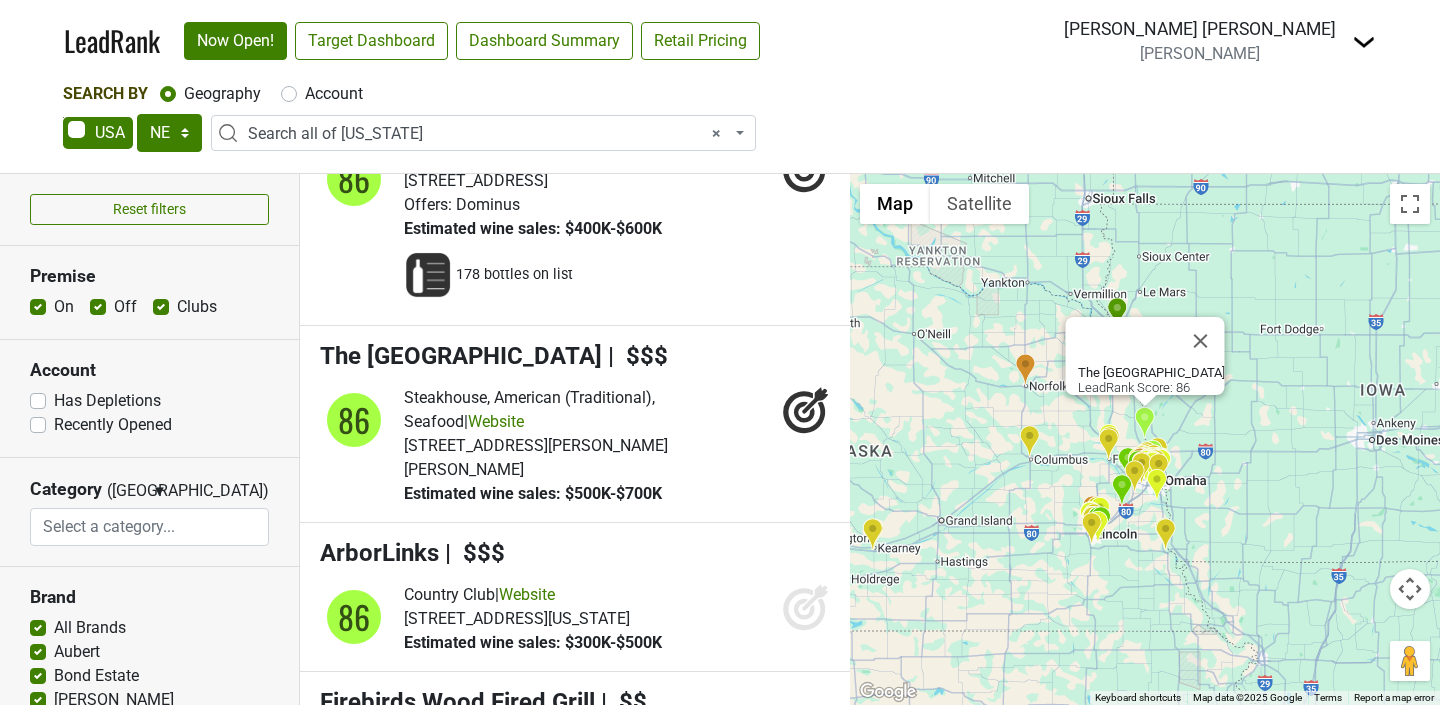 scroll, scrollTop: 3832, scrollLeft: 0, axis: vertical 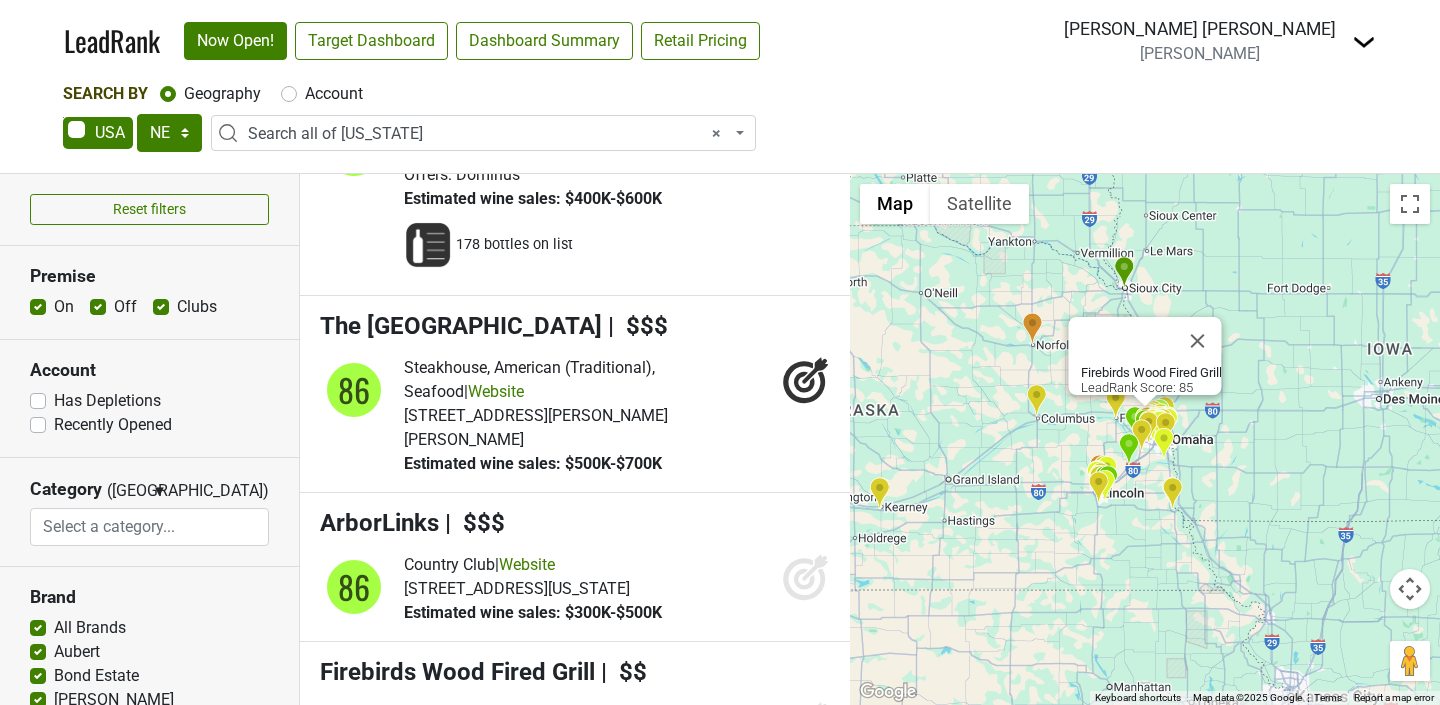 click on "Firebirds Wood Fired Grill
|  $$
85
Steakhouse, Seafood, Wine Bar   |   Website" at bounding box center (575, 750) 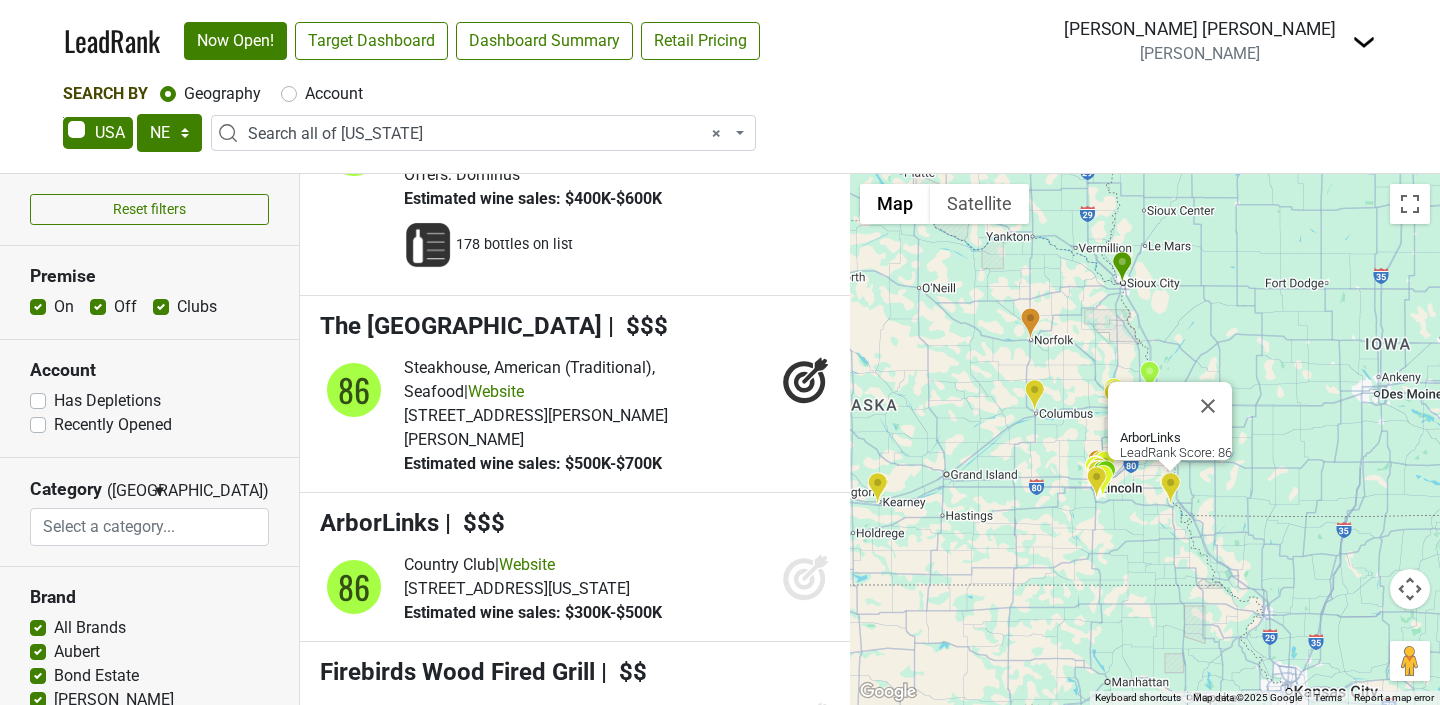 click 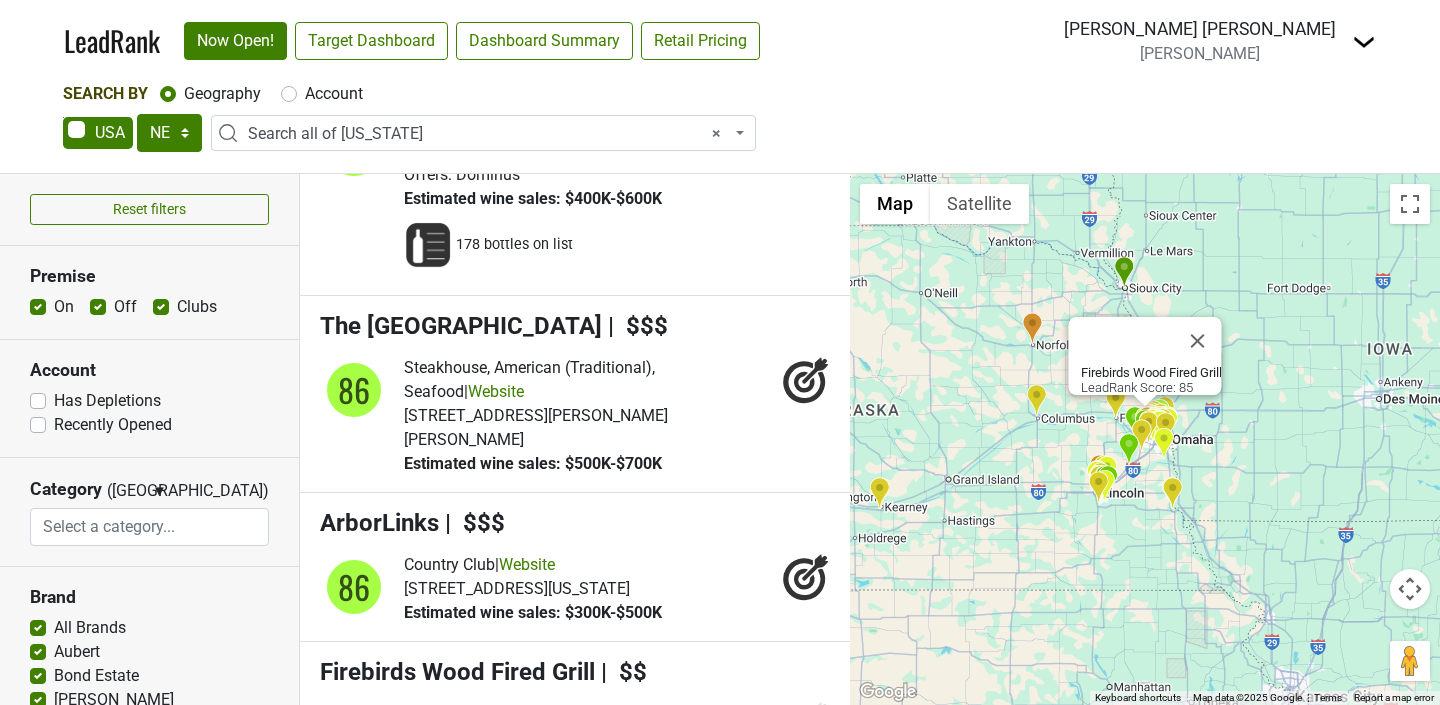 click 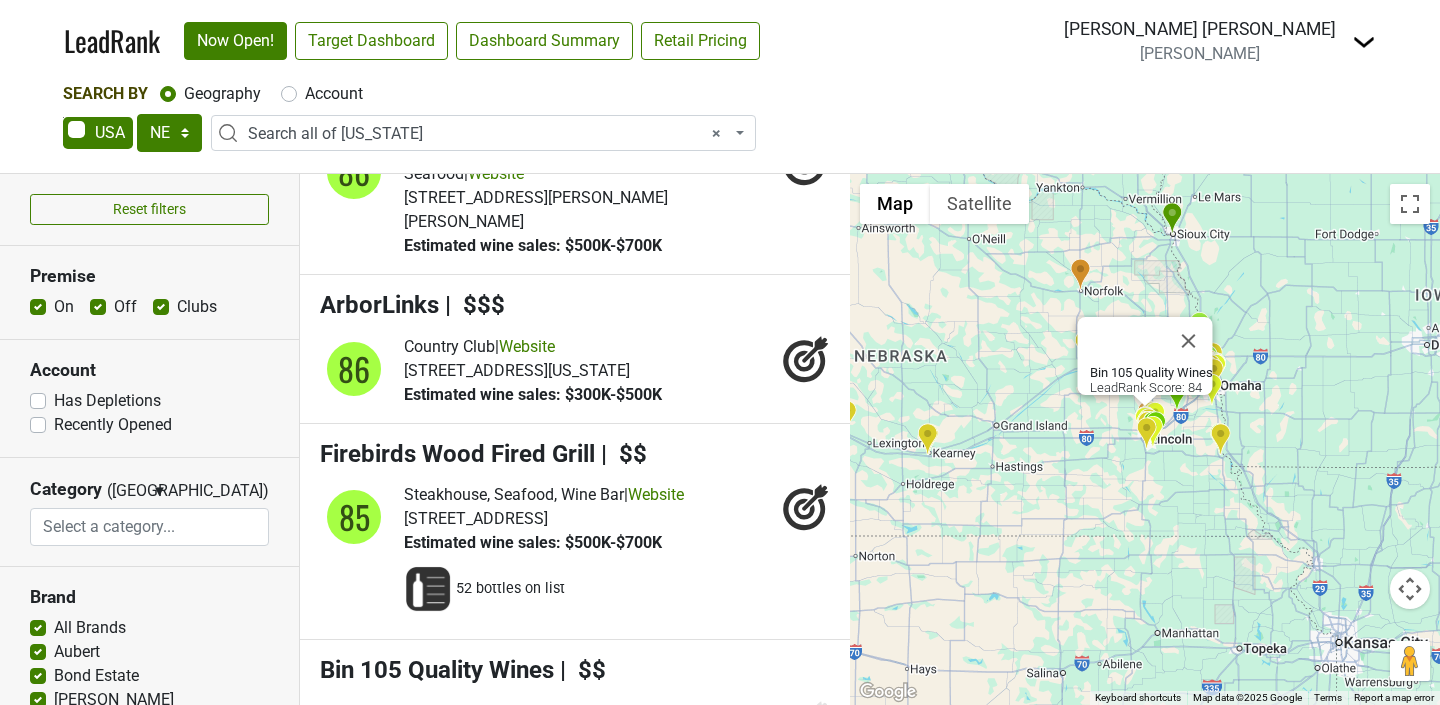 click 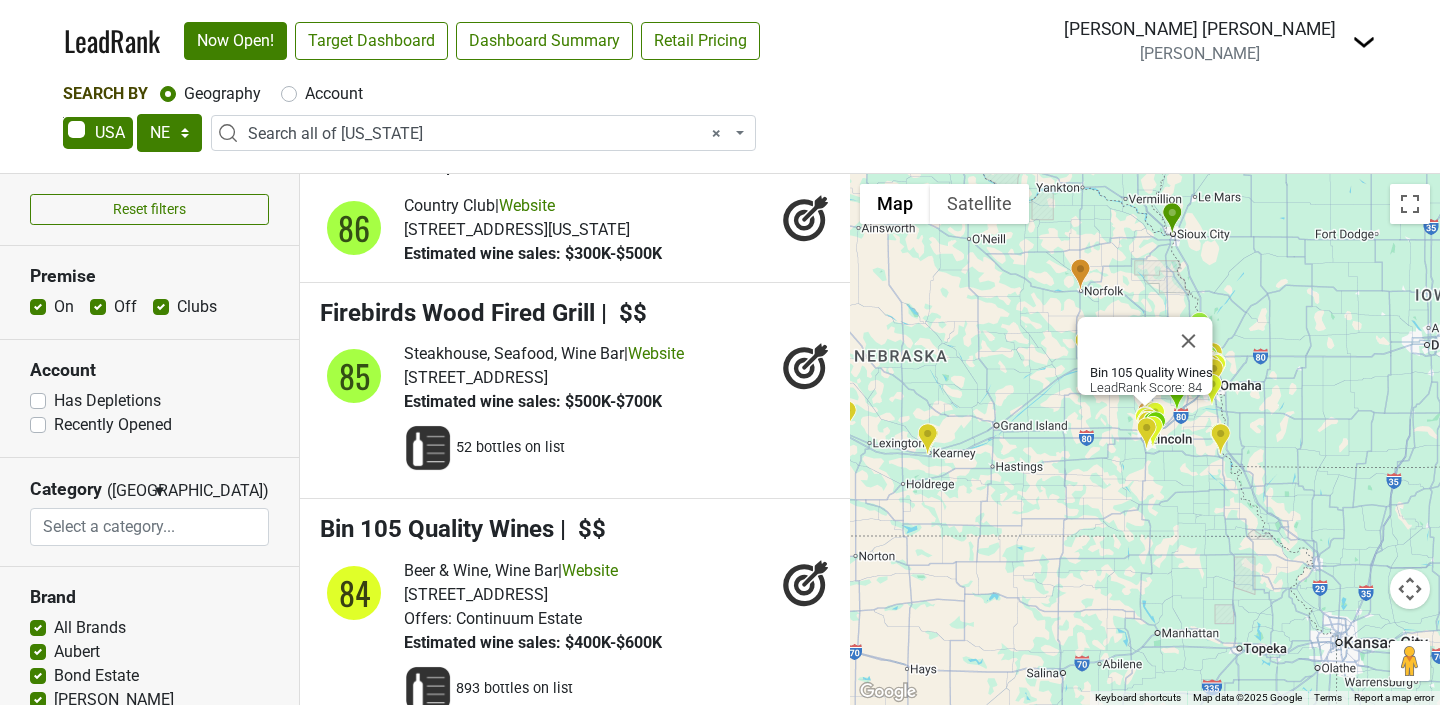 scroll, scrollTop: 4198, scrollLeft: 0, axis: vertical 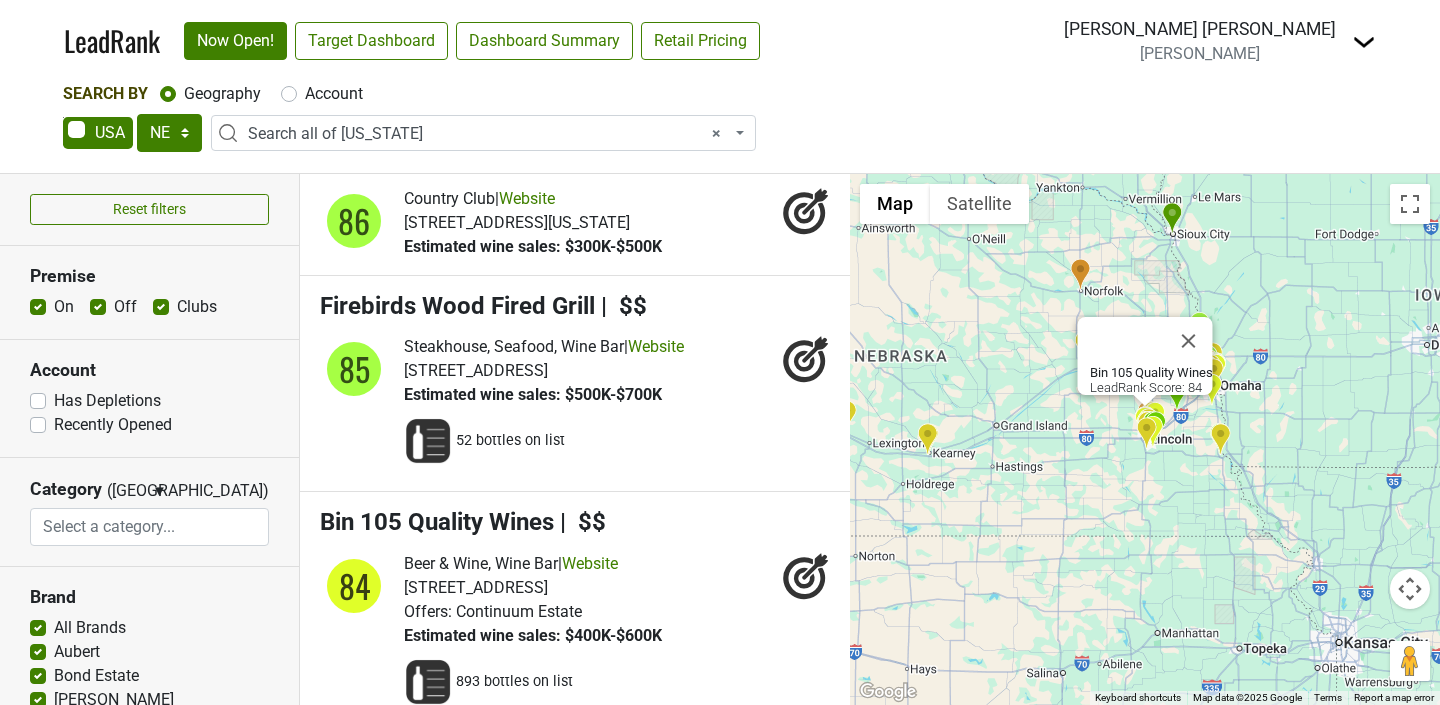 click 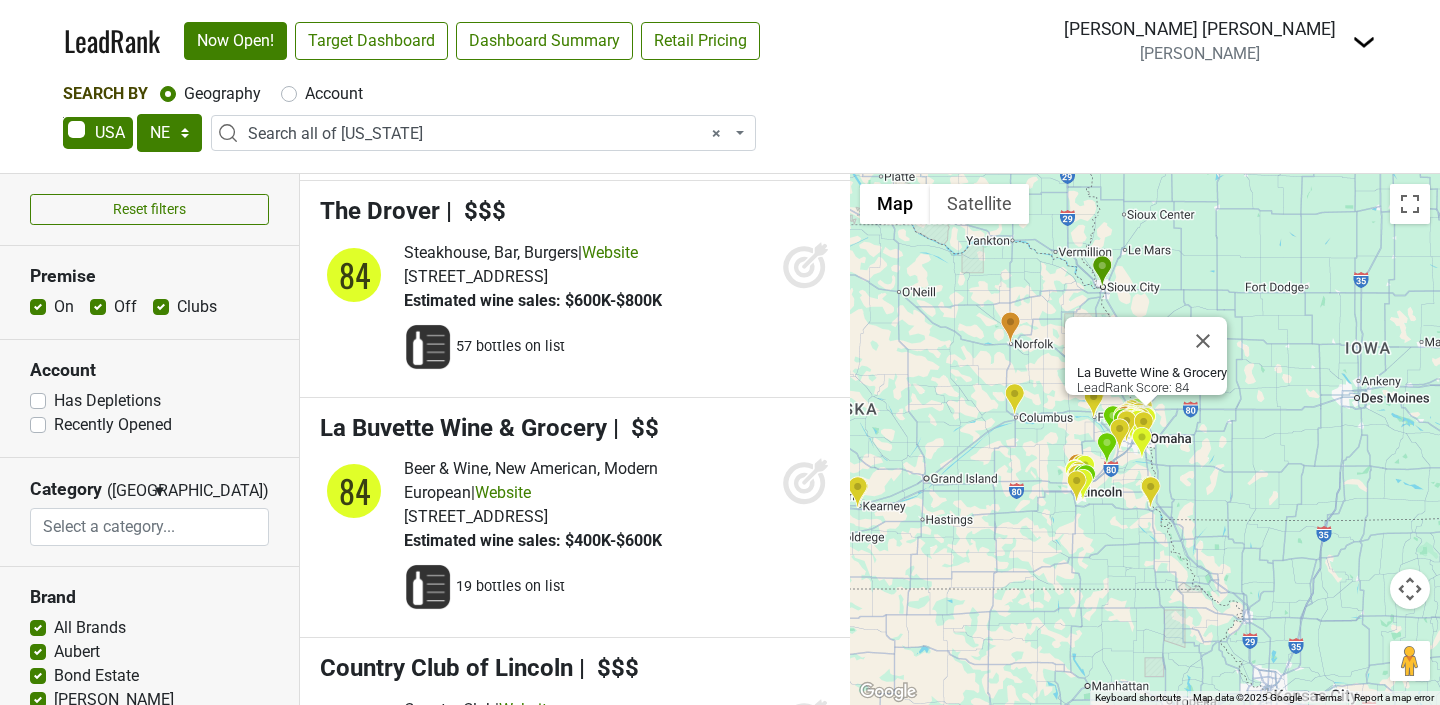 scroll, scrollTop: 5148, scrollLeft: 0, axis: vertical 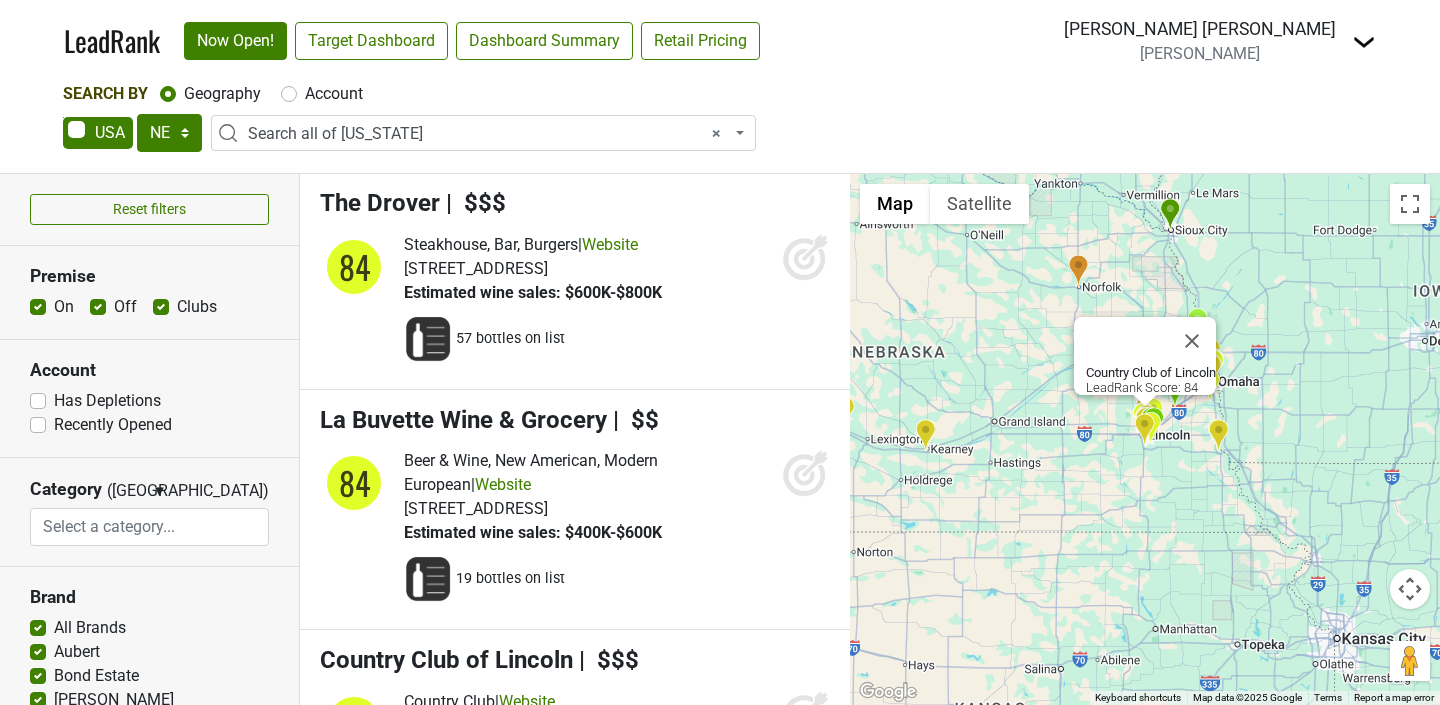 click 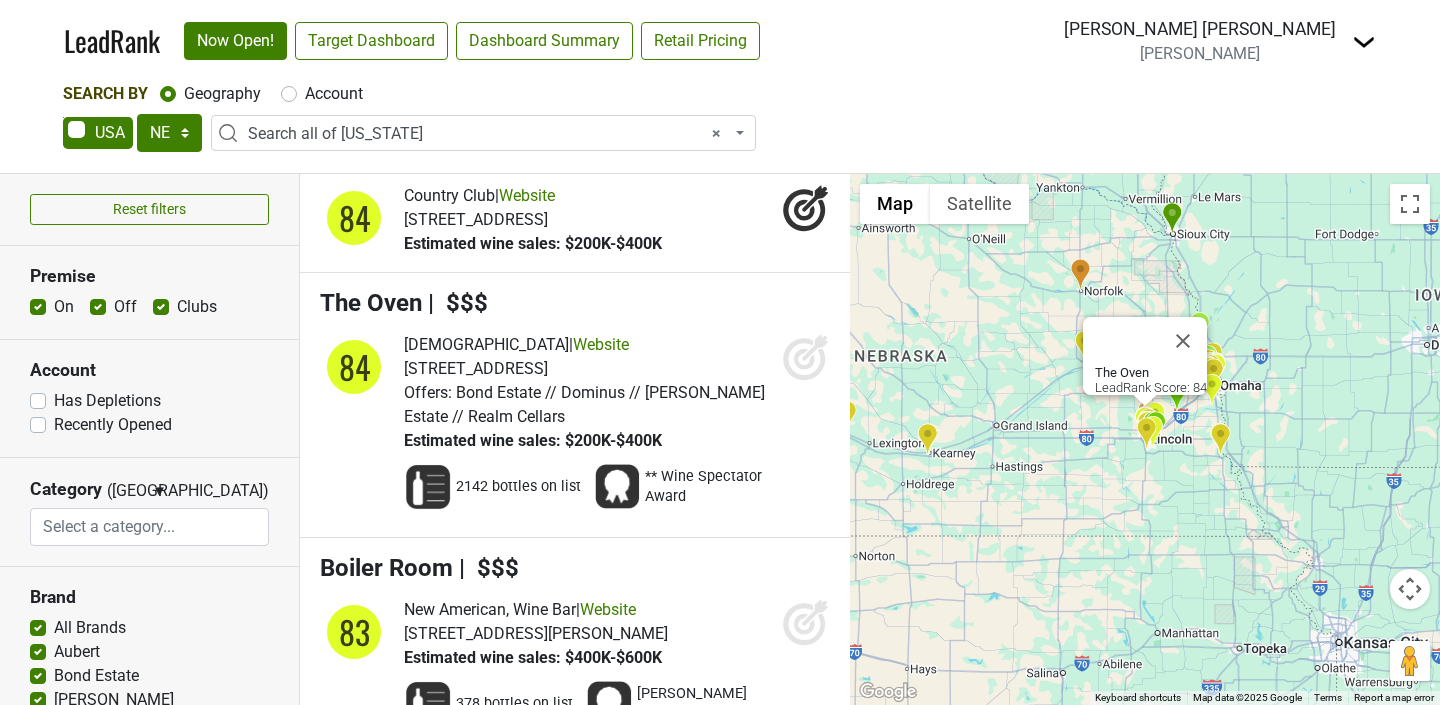 scroll, scrollTop: 5656, scrollLeft: 0, axis: vertical 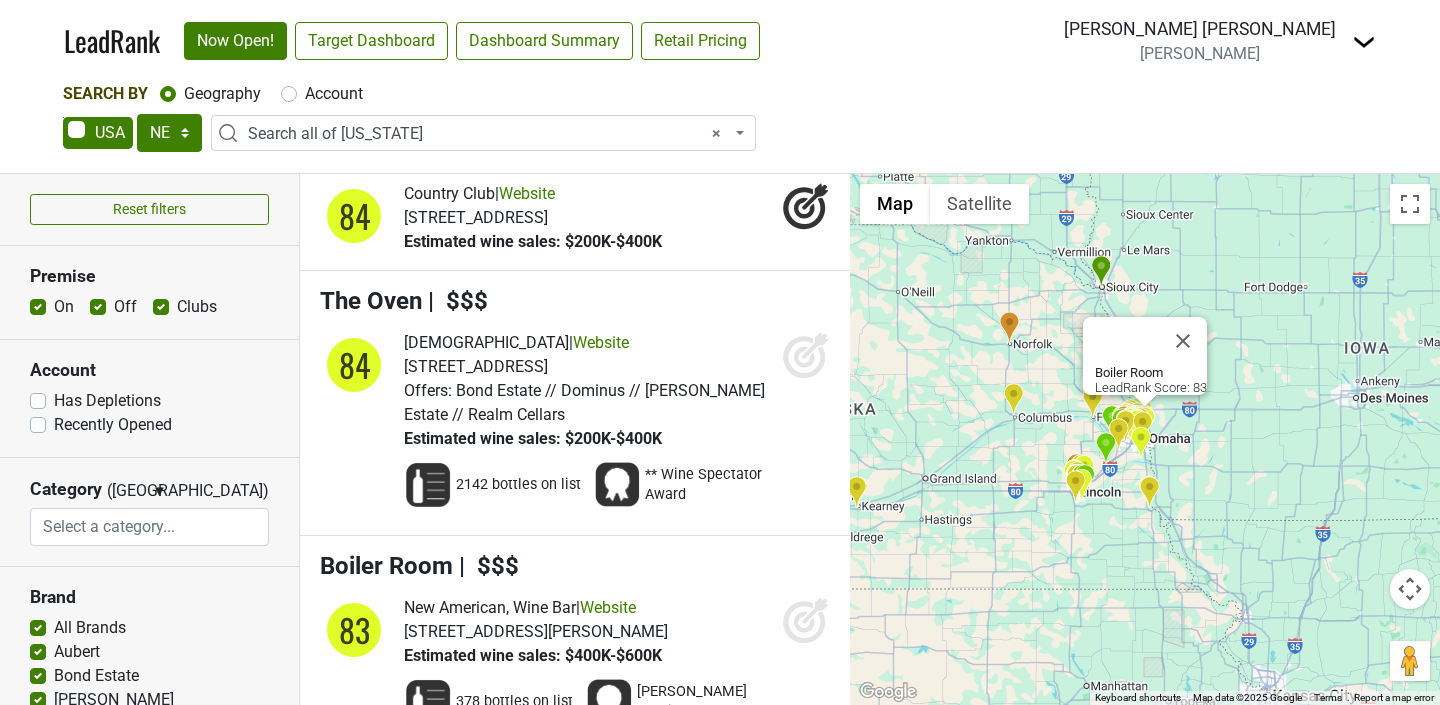 click 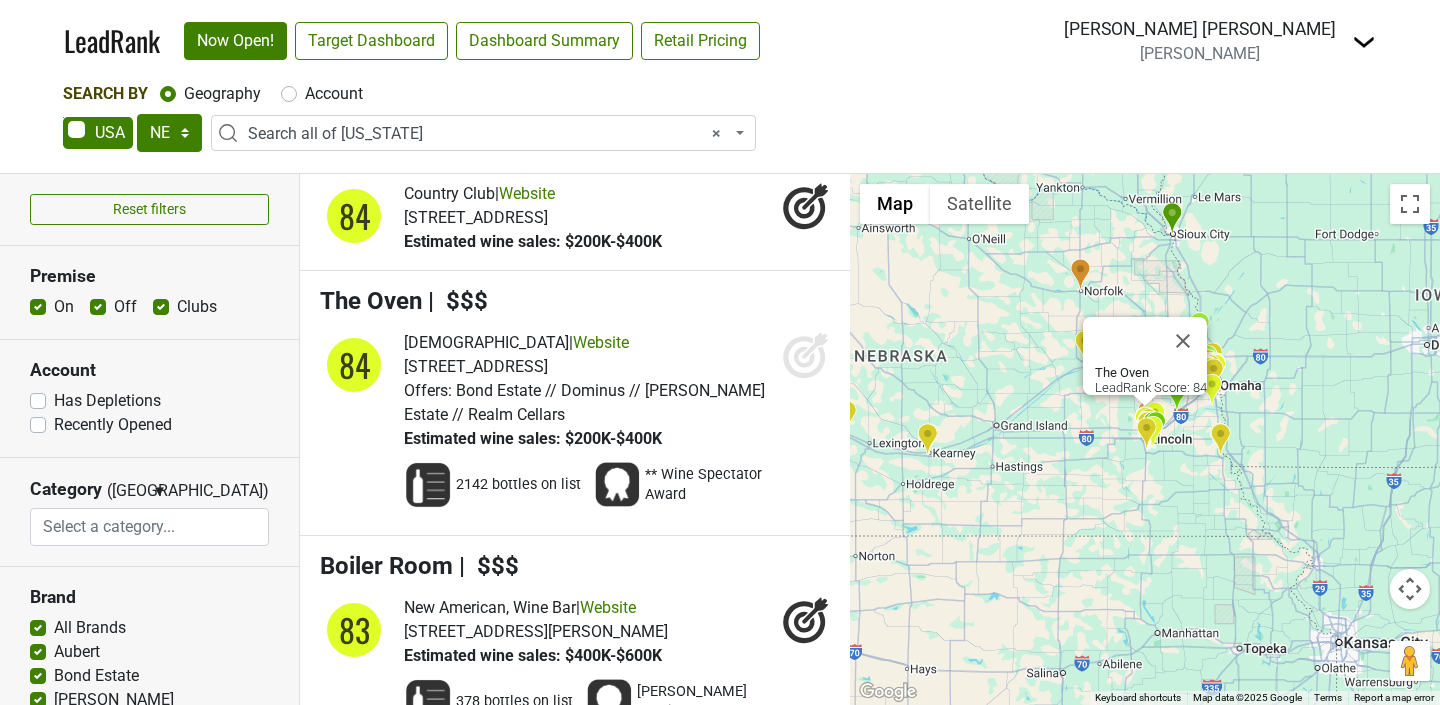 click 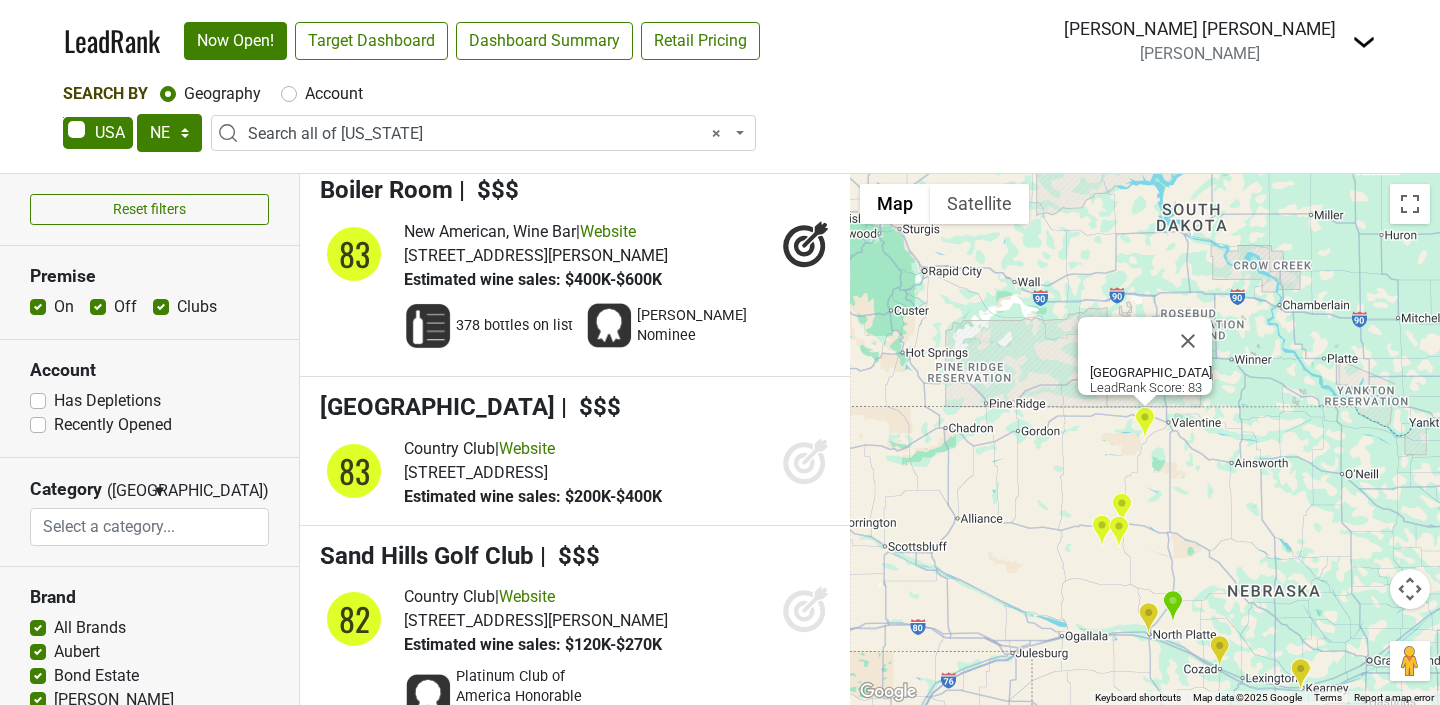 scroll, scrollTop: 6042, scrollLeft: 0, axis: vertical 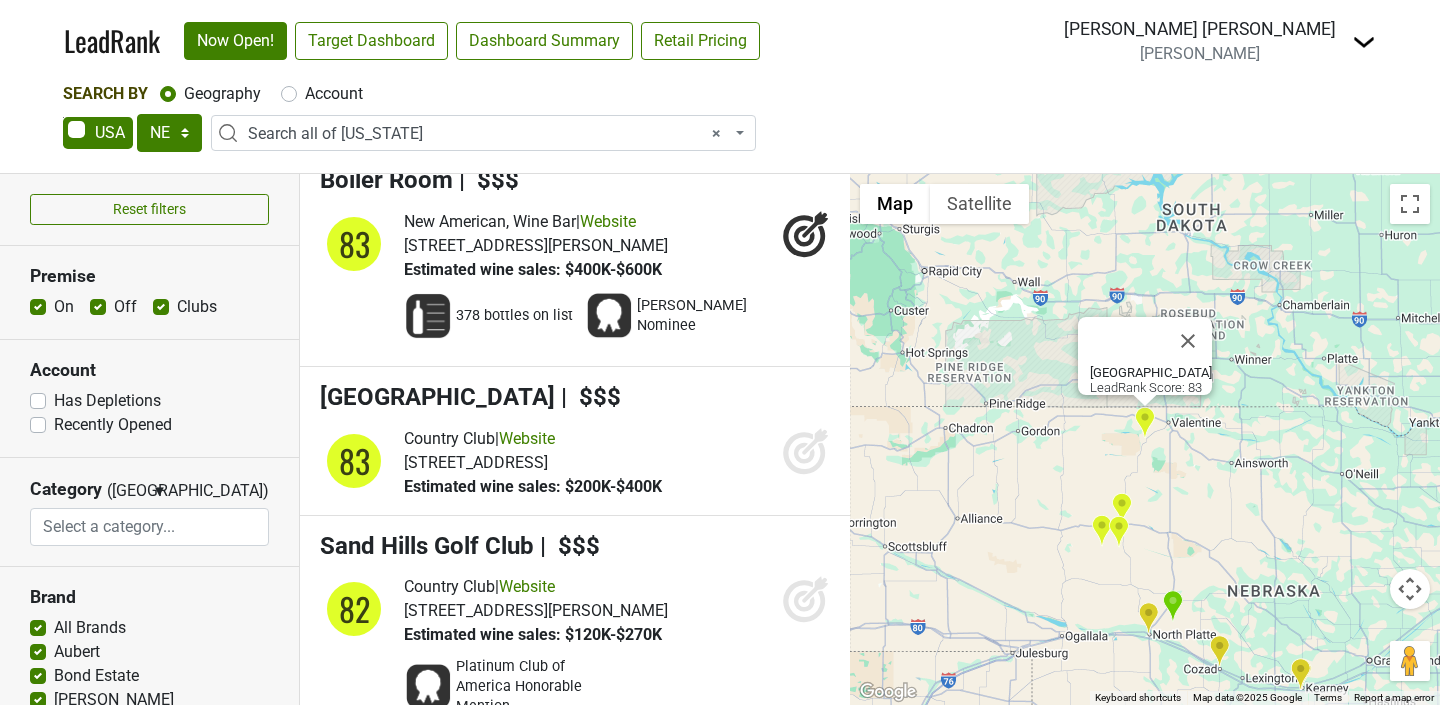 click 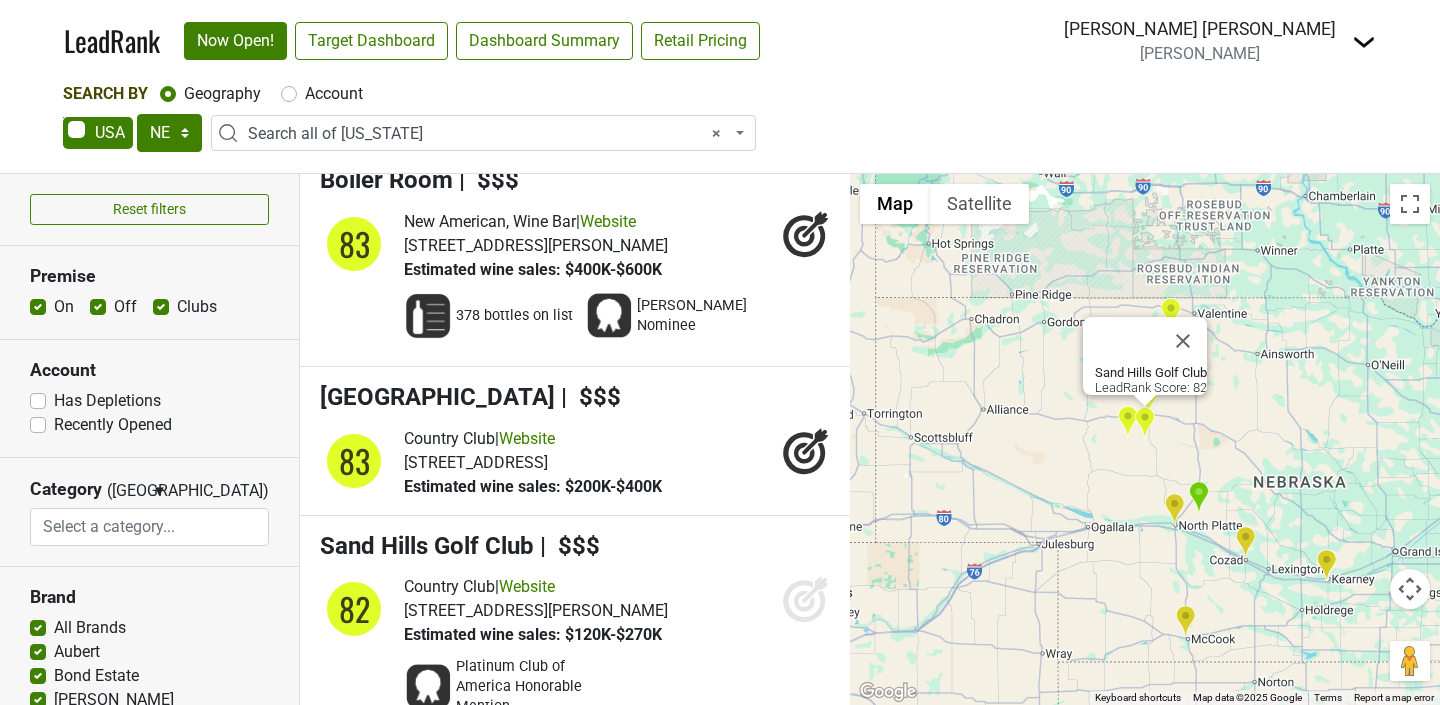 click 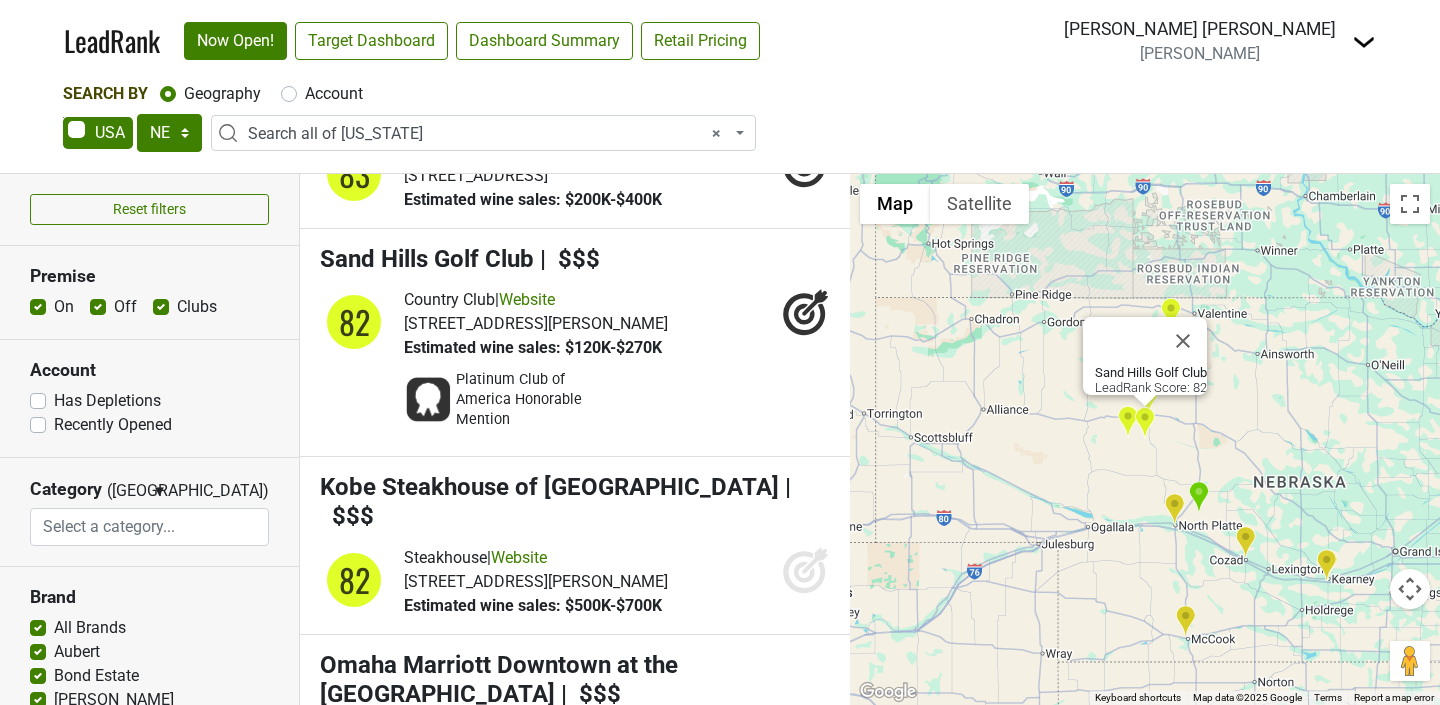 scroll, scrollTop: 6333, scrollLeft: 0, axis: vertical 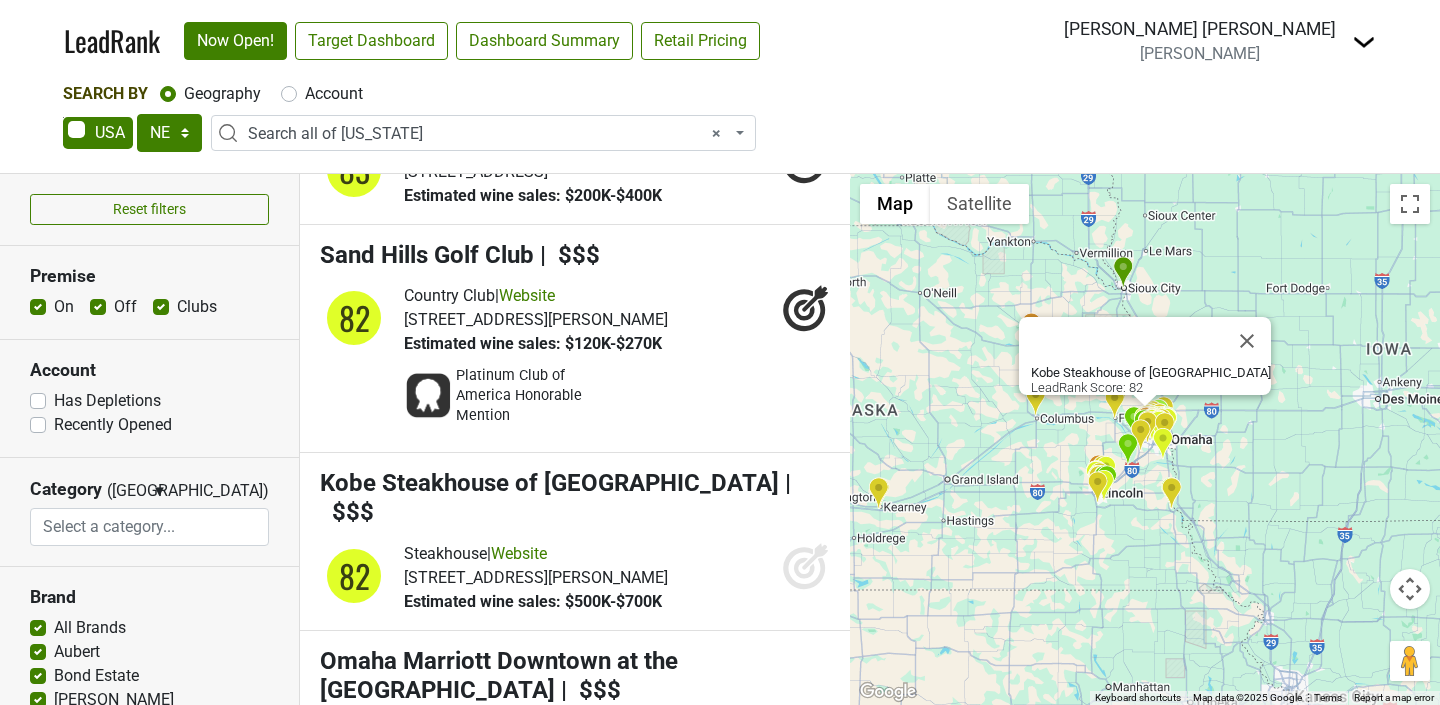 click 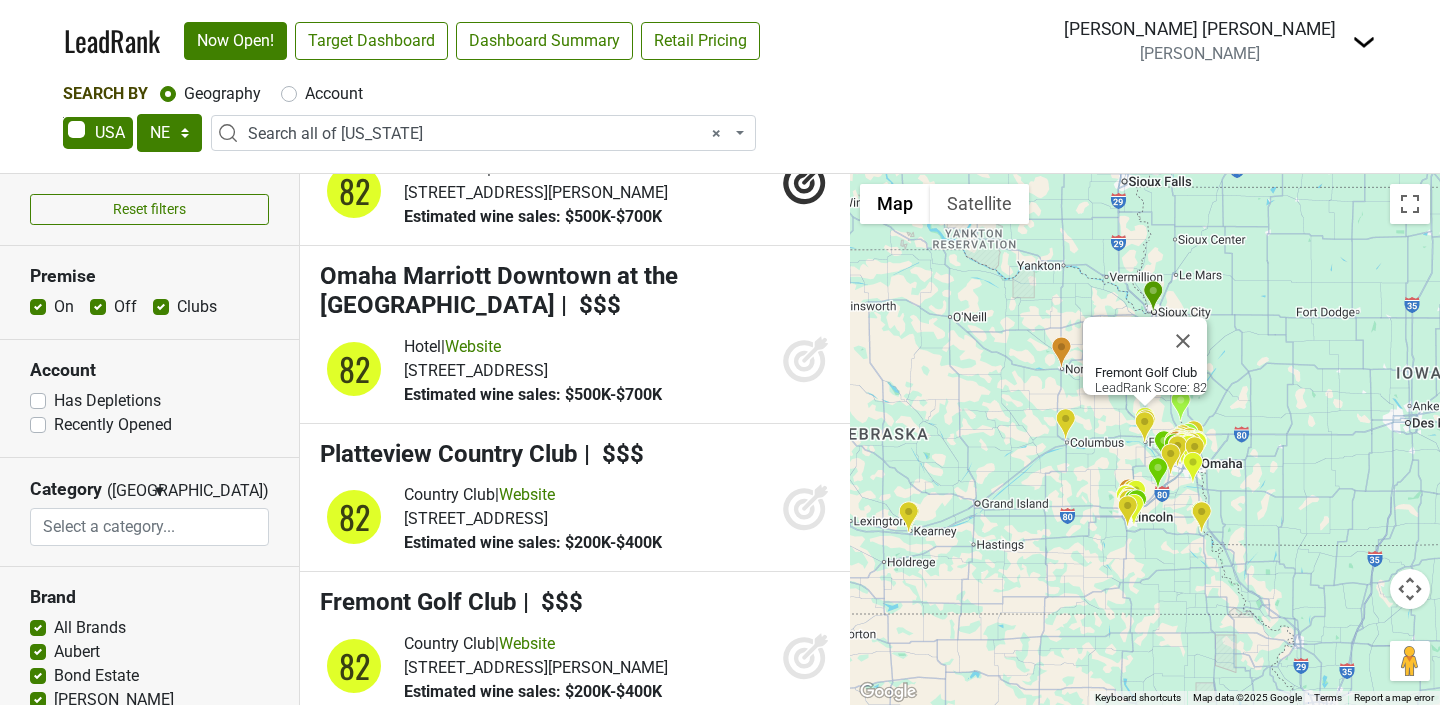 scroll, scrollTop: 6738, scrollLeft: 0, axis: vertical 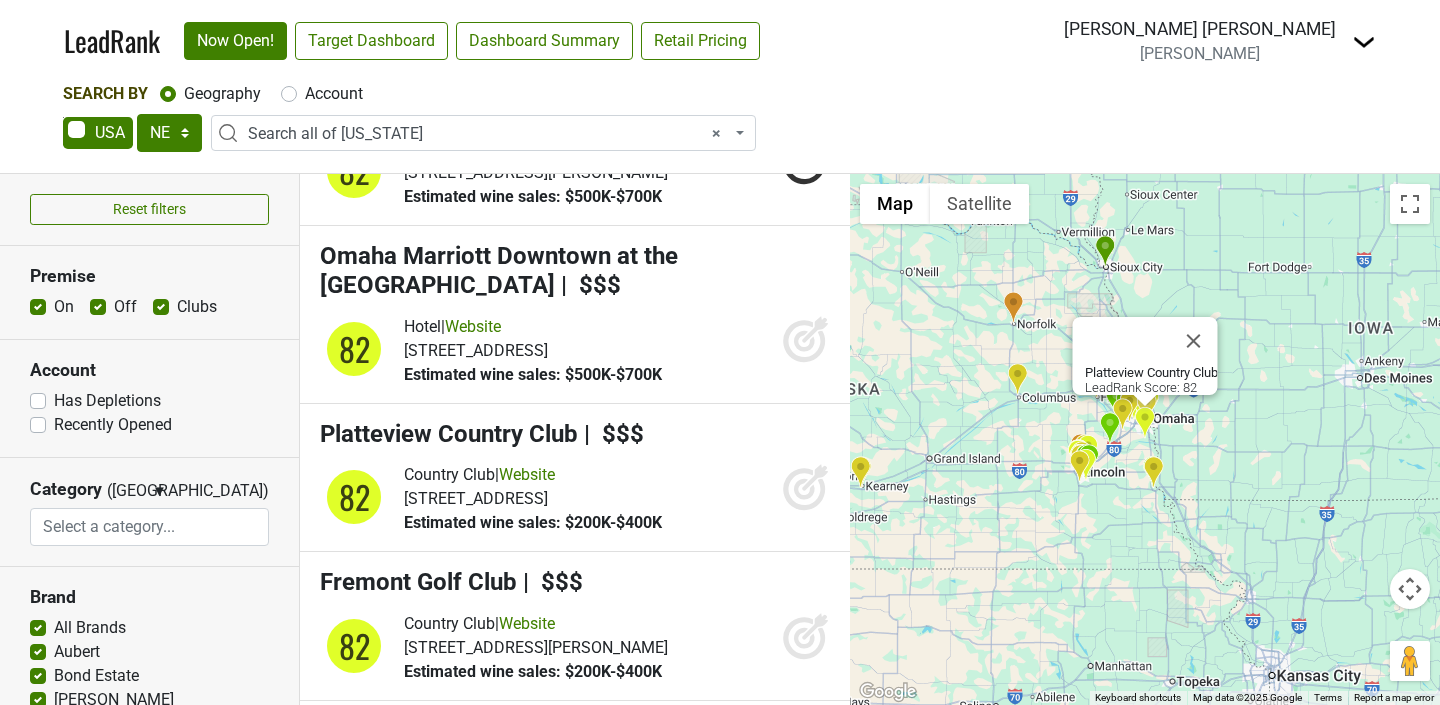 click 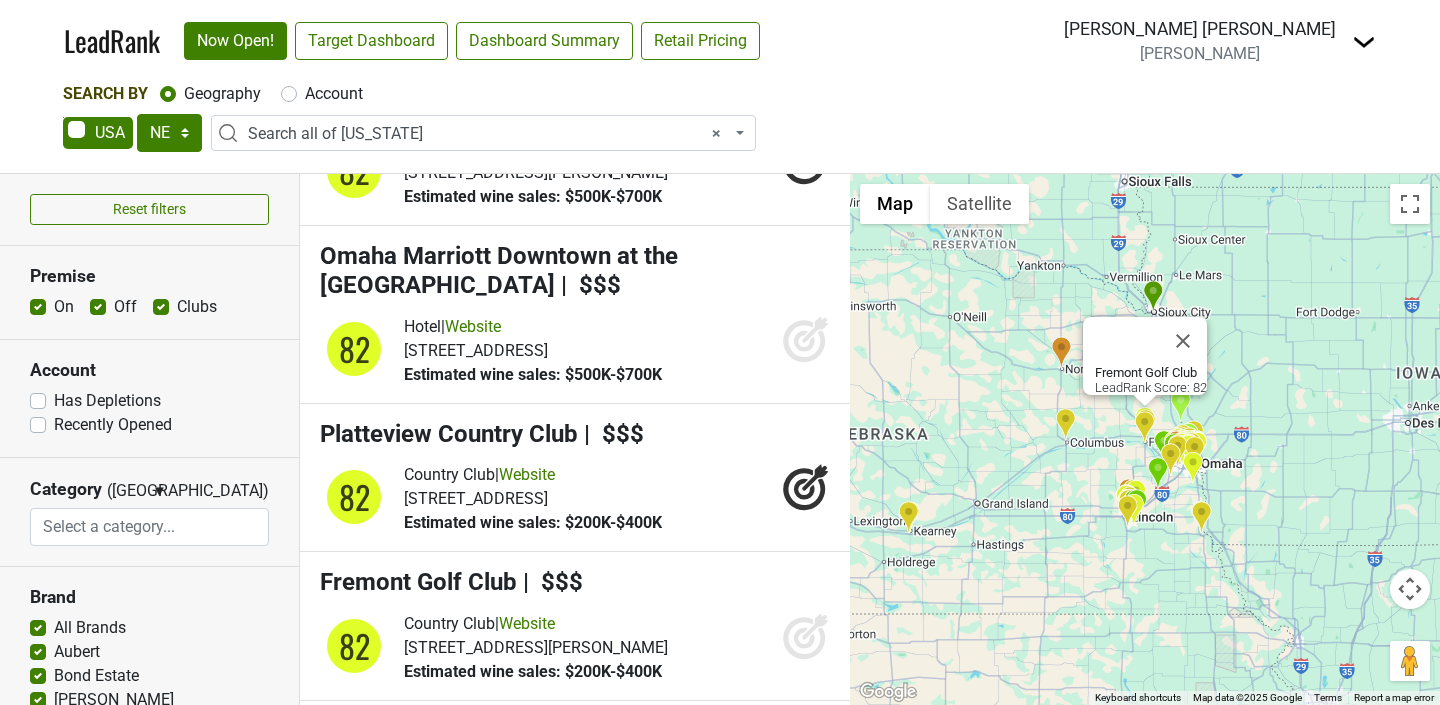 click 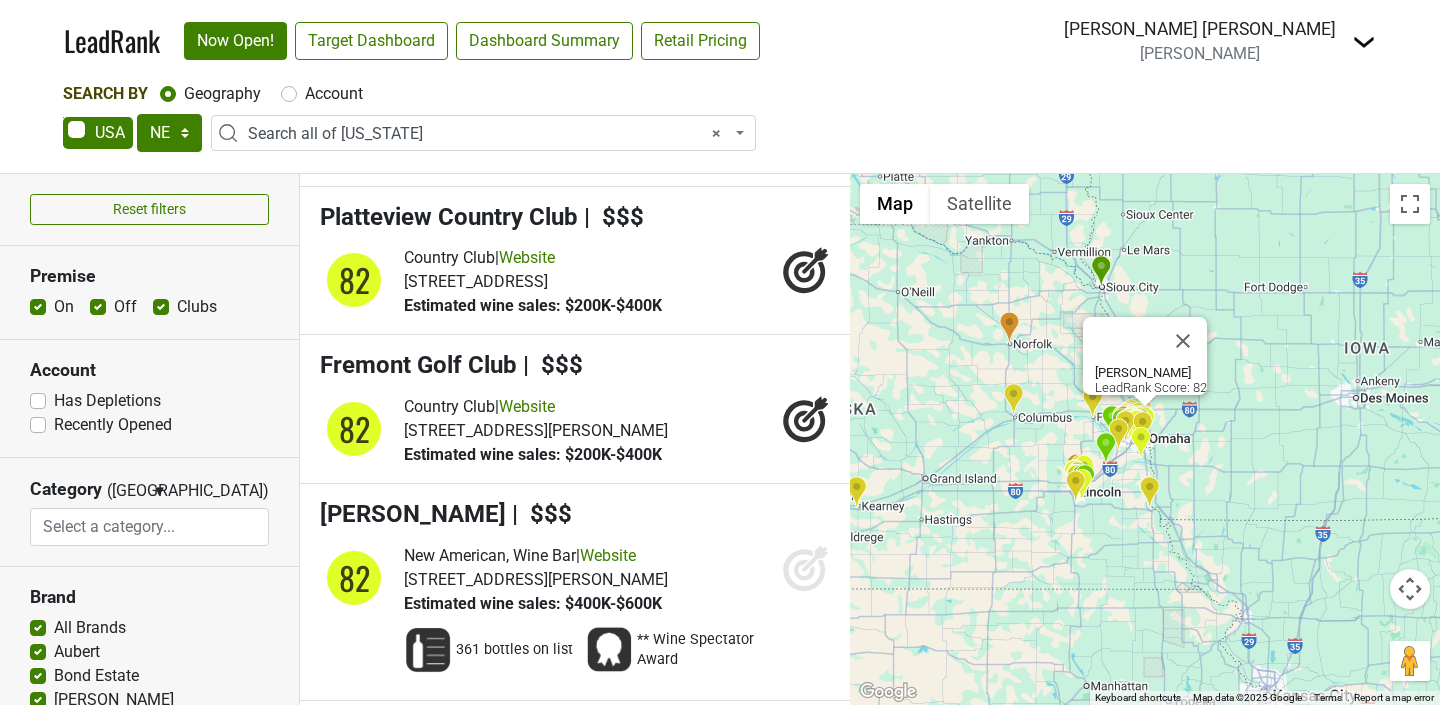 scroll, scrollTop: 6969, scrollLeft: 0, axis: vertical 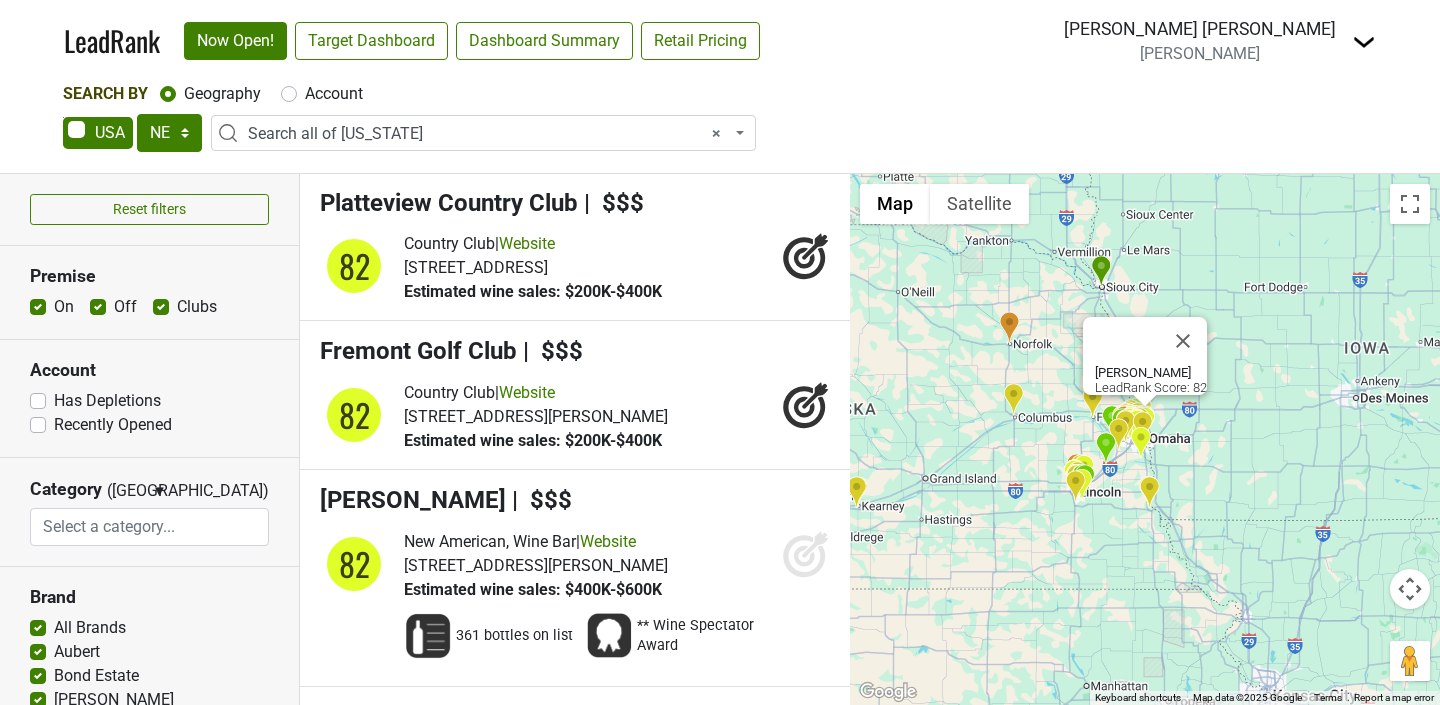 click 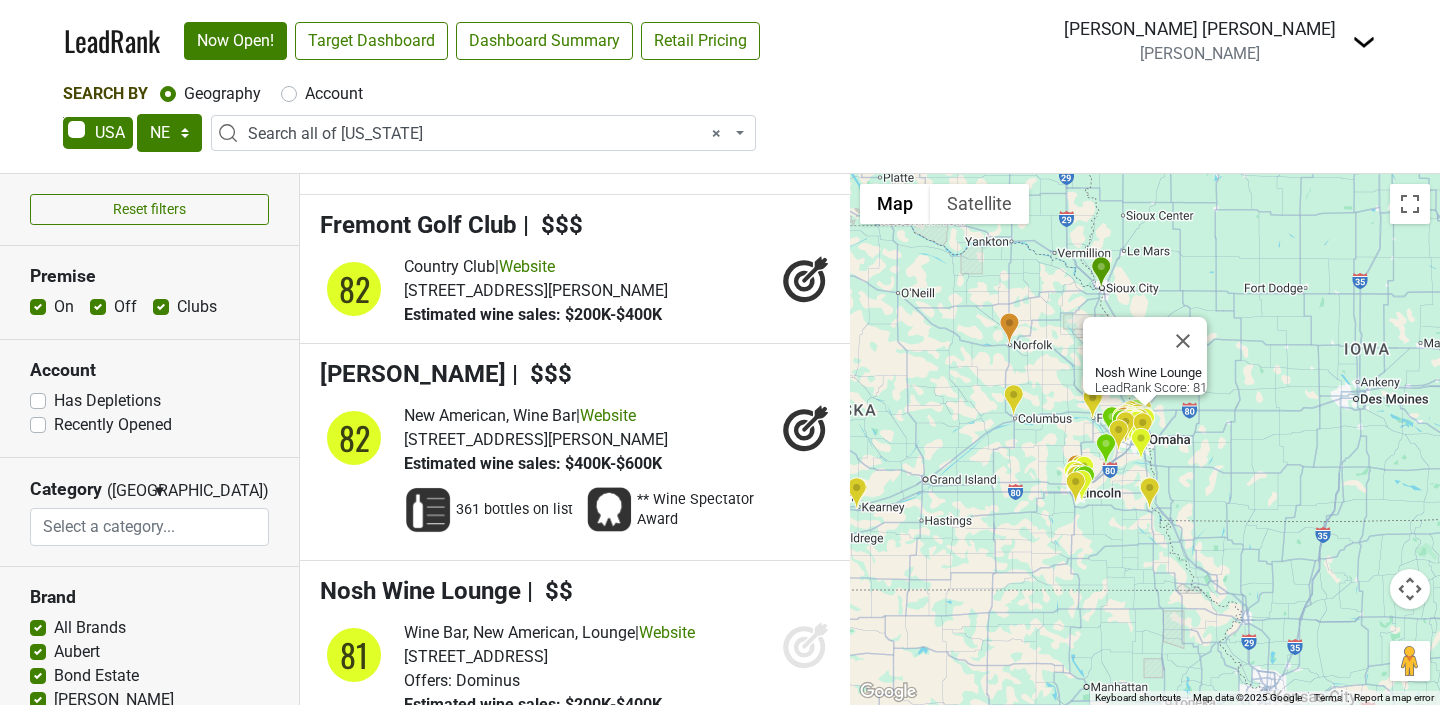 scroll, scrollTop: 7182, scrollLeft: 0, axis: vertical 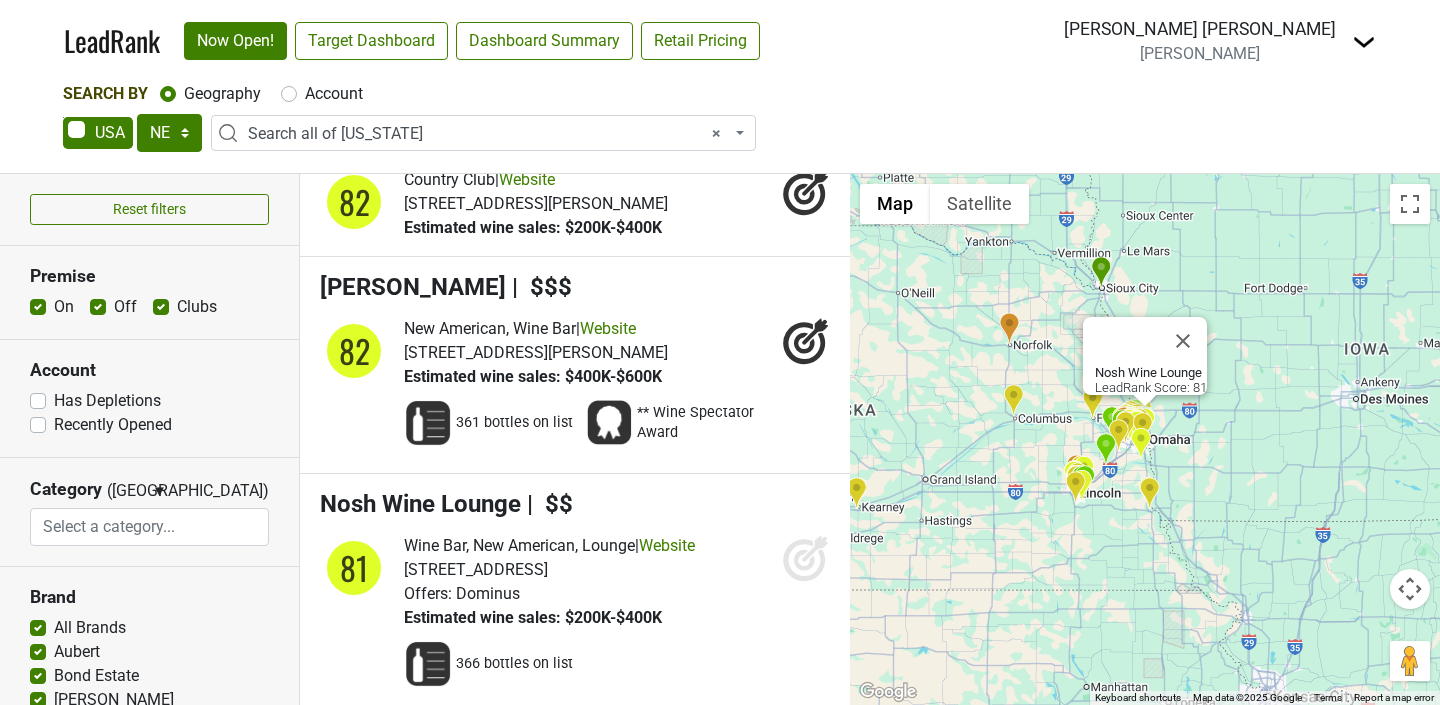 click 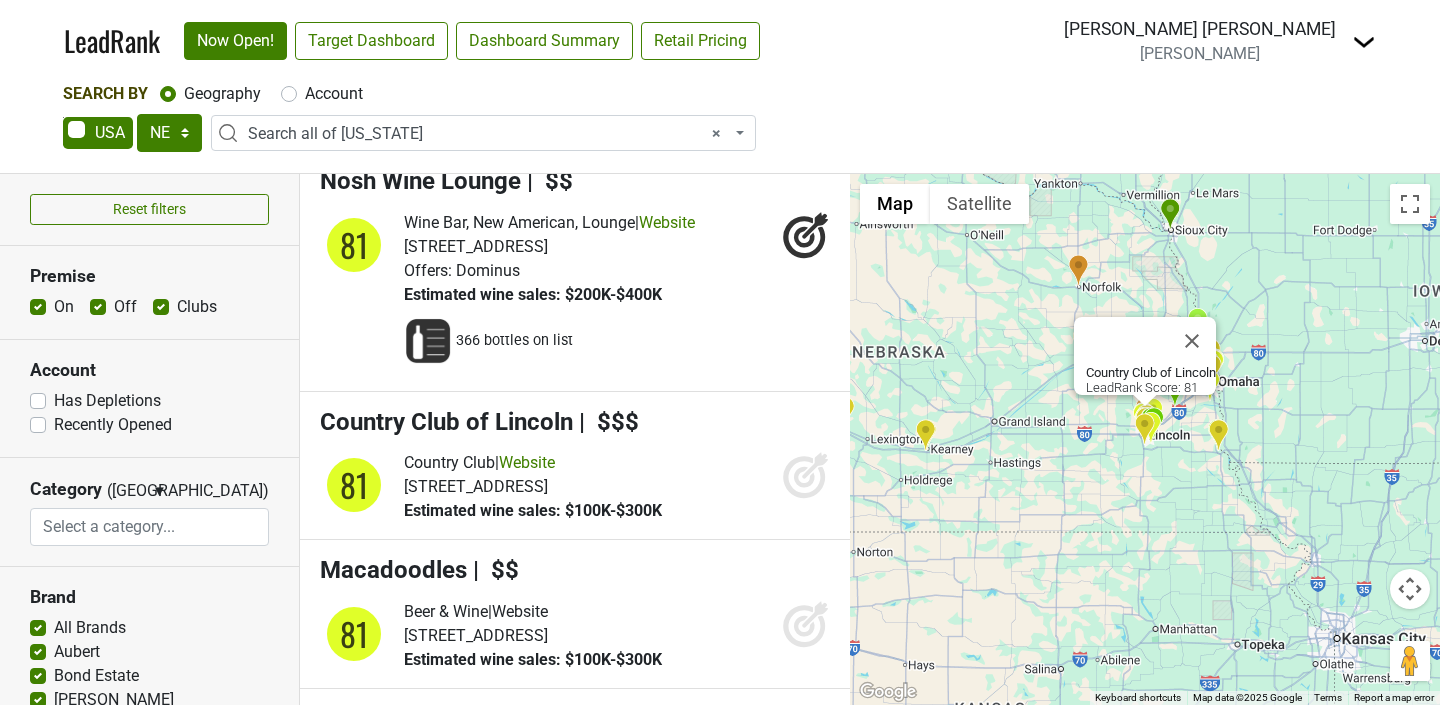 scroll, scrollTop: 7530, scrollLeft: 0, axis: vertical 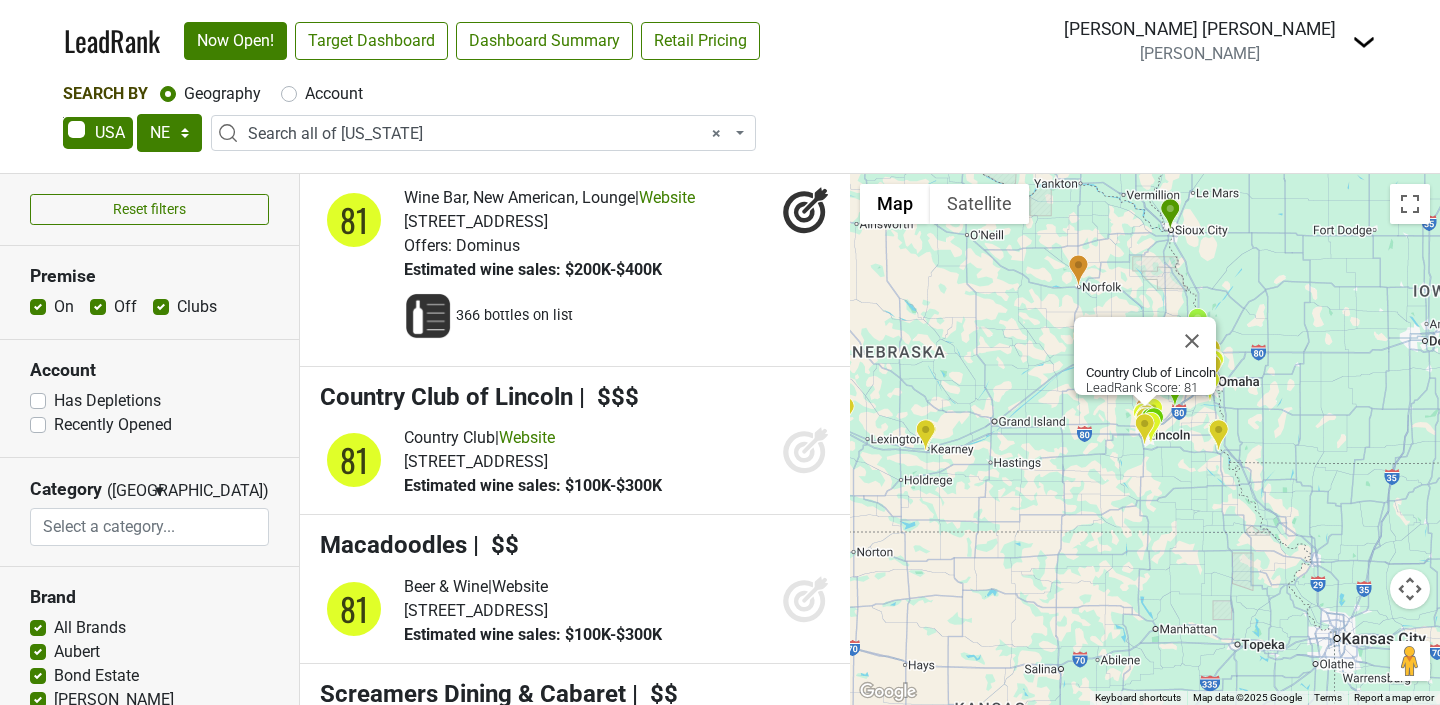 click 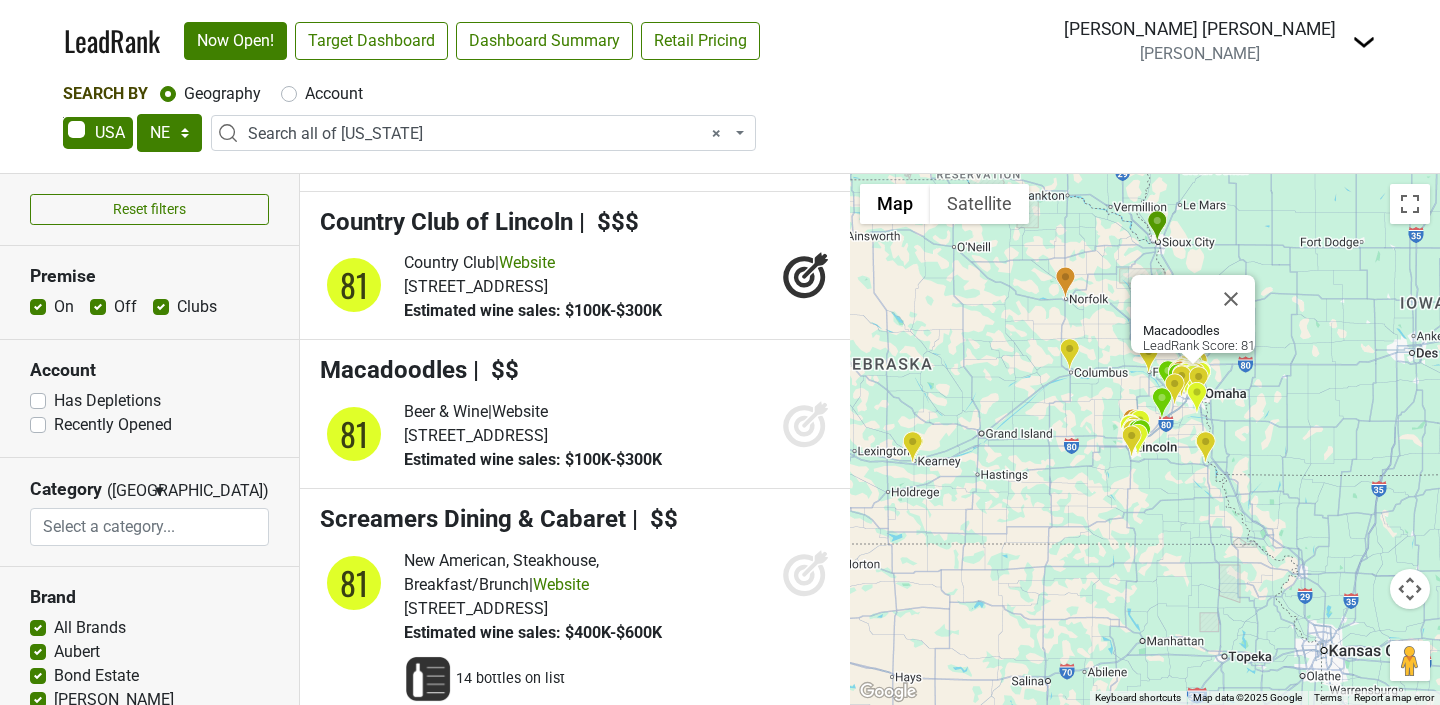 scroll, scrollTop: 7708, scrollLeft: 0, axis: vertical 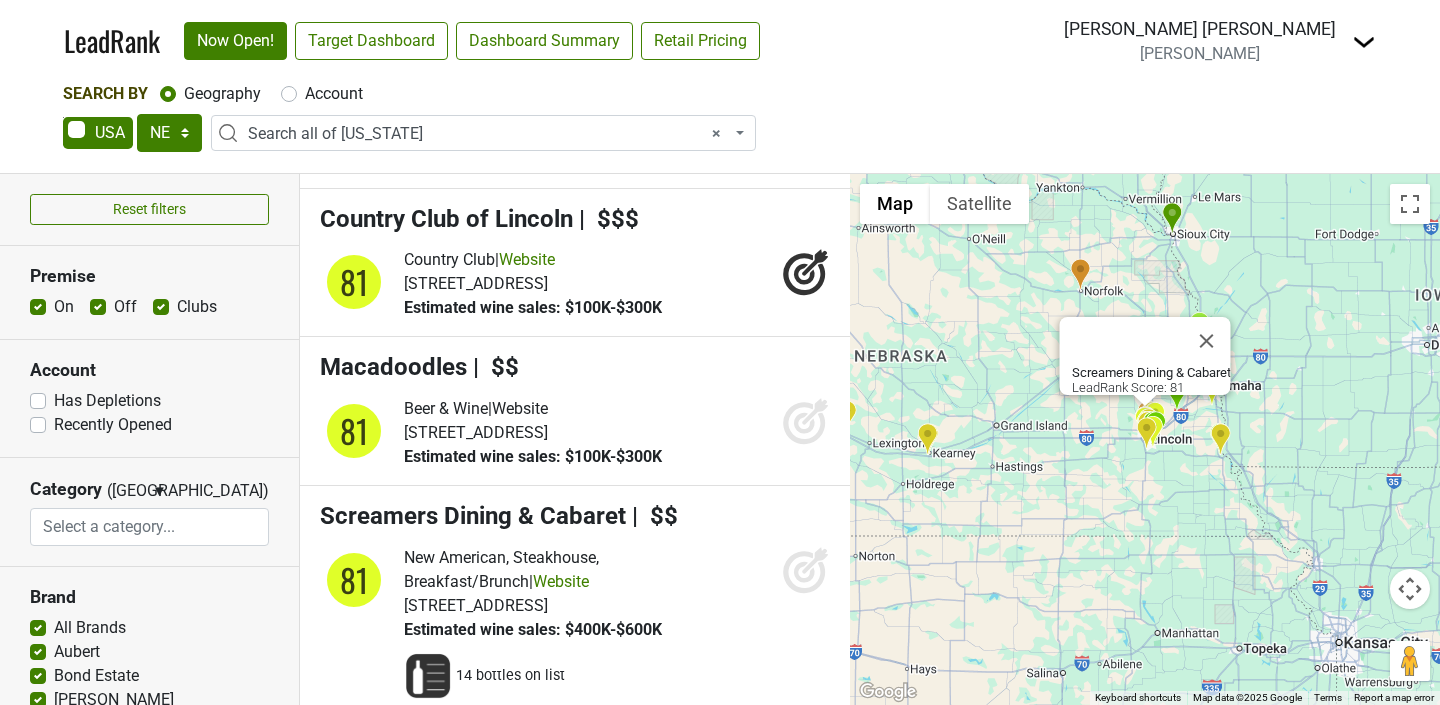 click 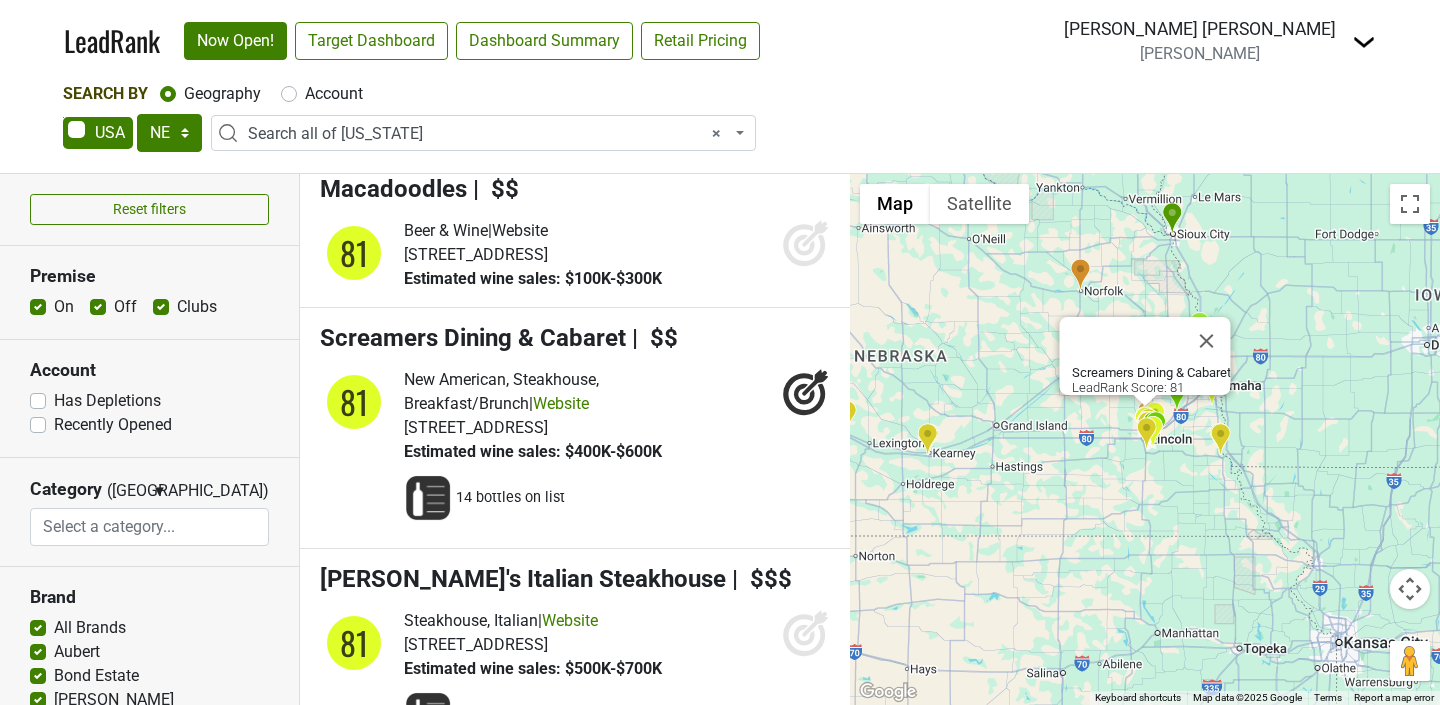 scroll, scrollTop: 7918, scrollLeft: 0, axis: vertical 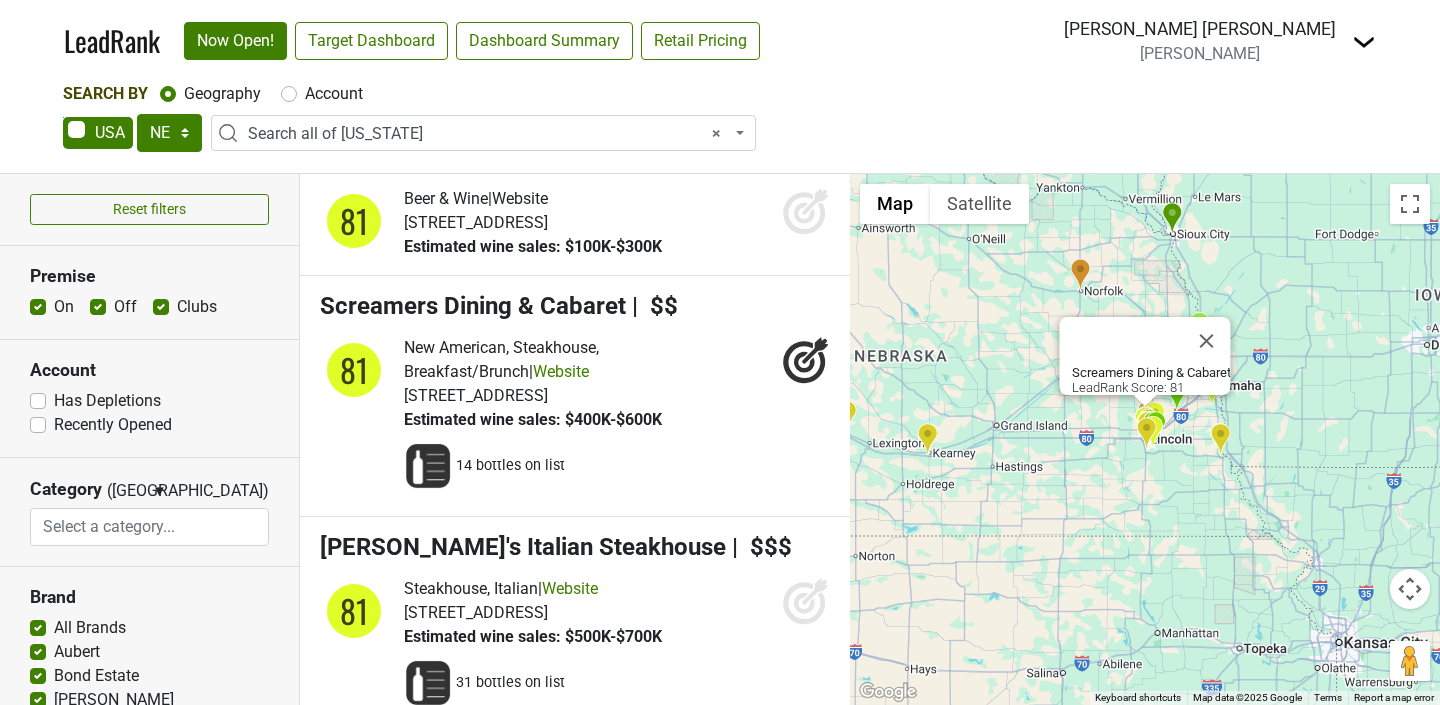 click 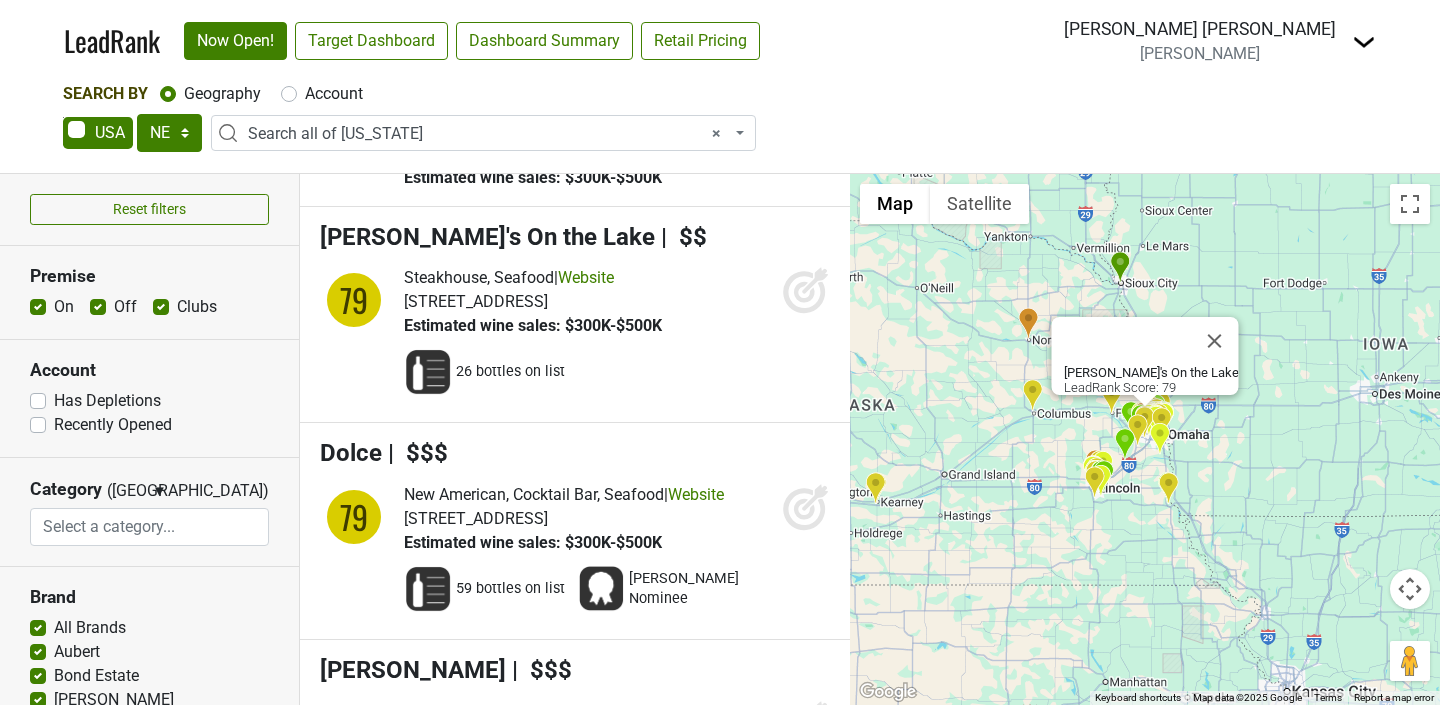 scroll, scrollTop: 10083, scrollLeft: 0, axis: vertical 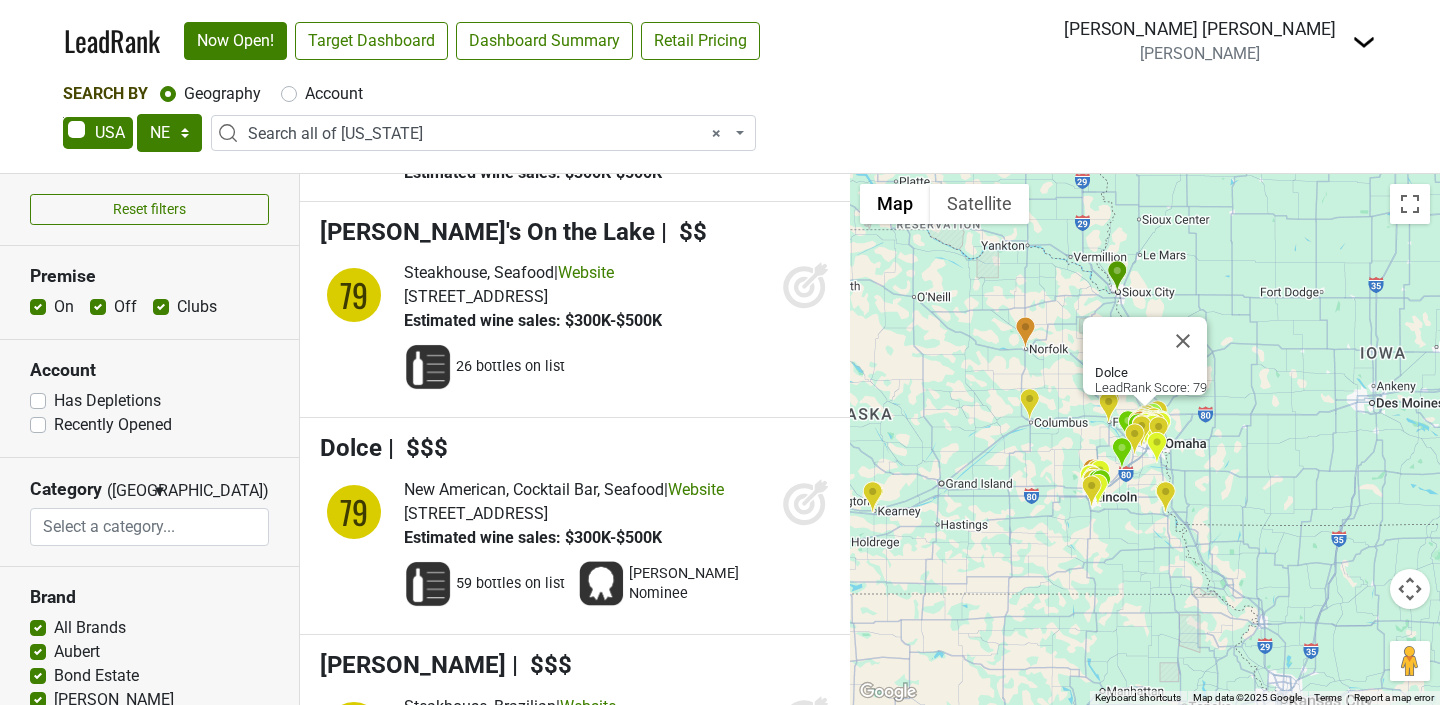 click 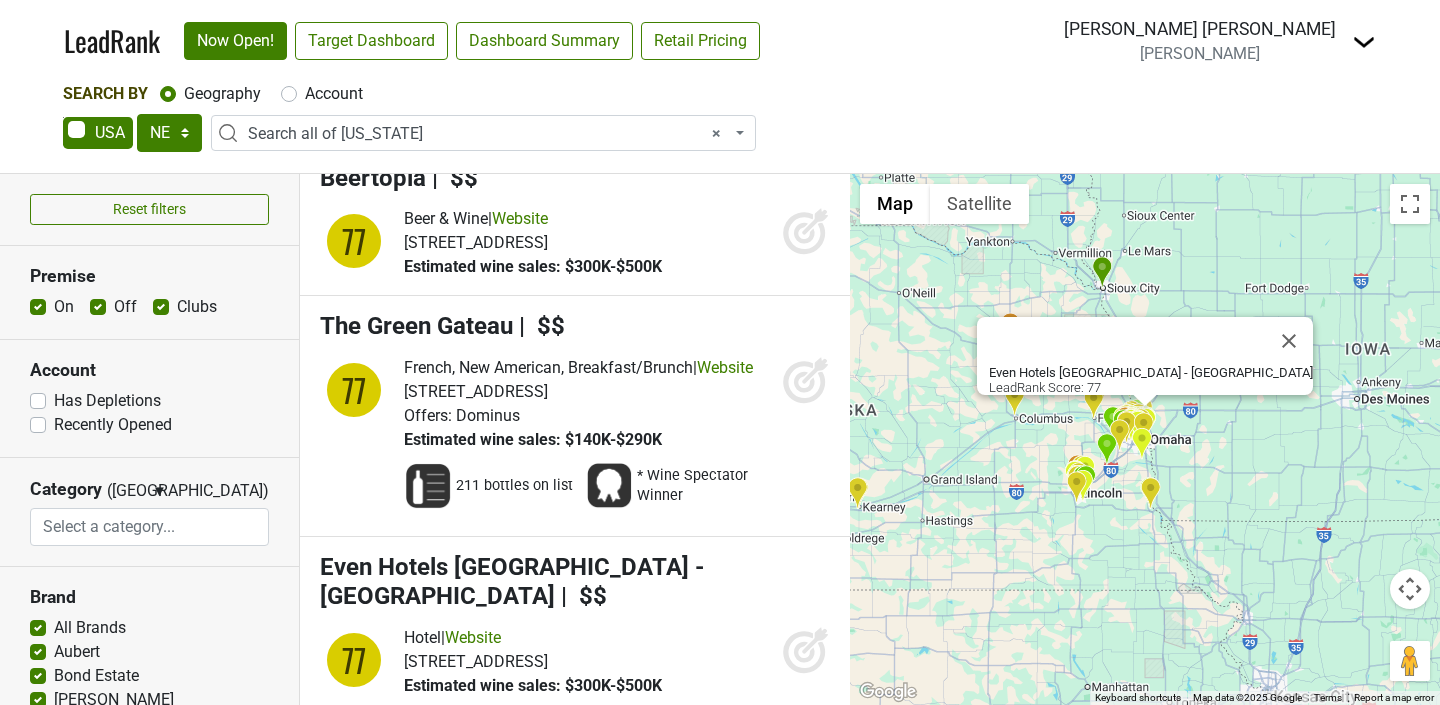scroll, scrollTop: 12776, scrollLeft: 0, axis: vertical 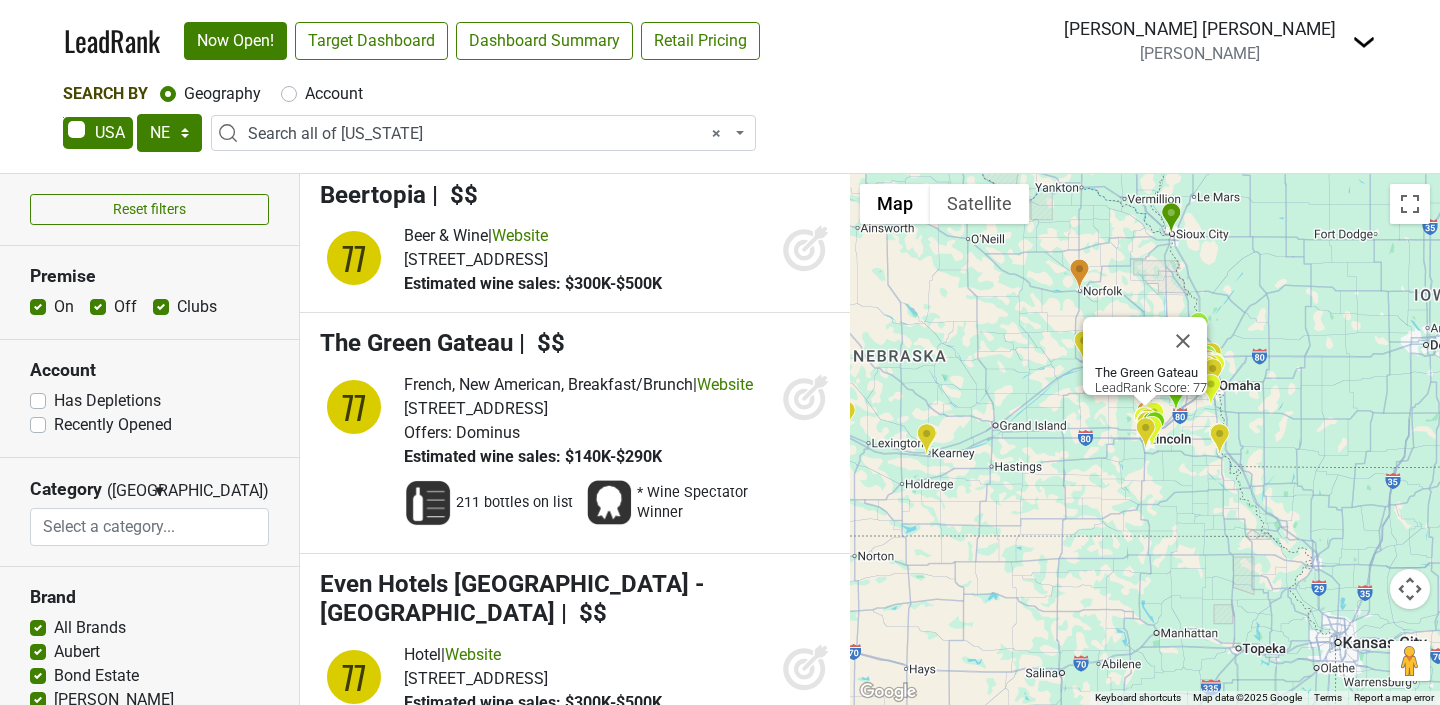 click 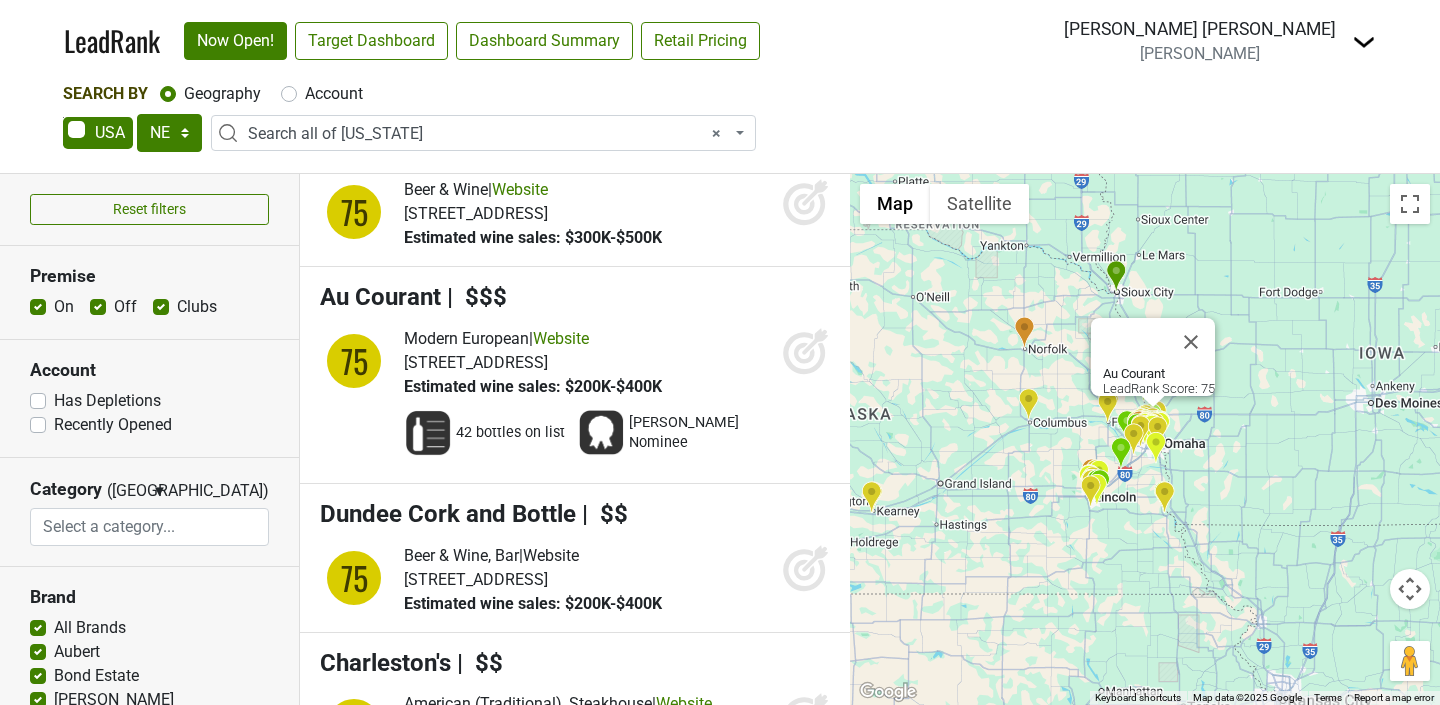 scroll, scrollTop: 17308, scrollLeft: 0, axis: vertical 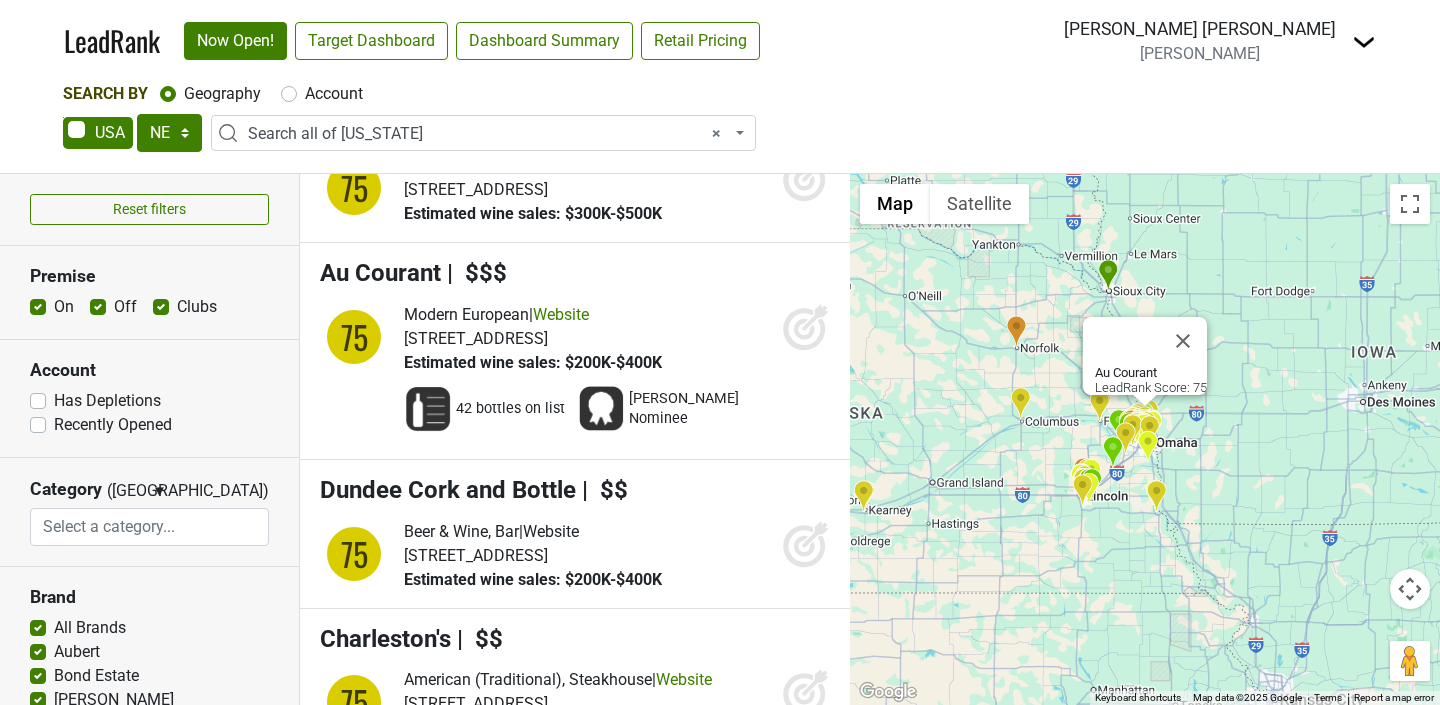 click 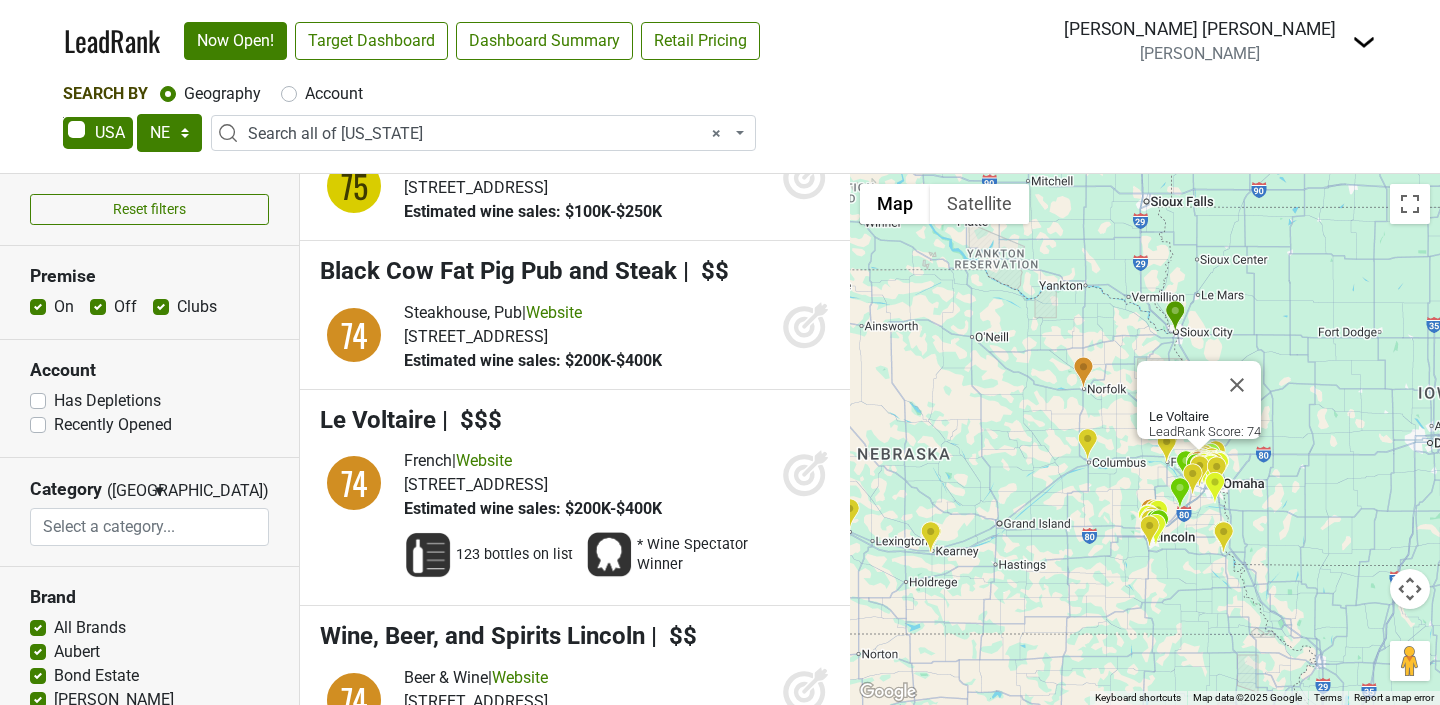 scroll, scrollTop: 18262, scrollLeft: 0, axis: vertical 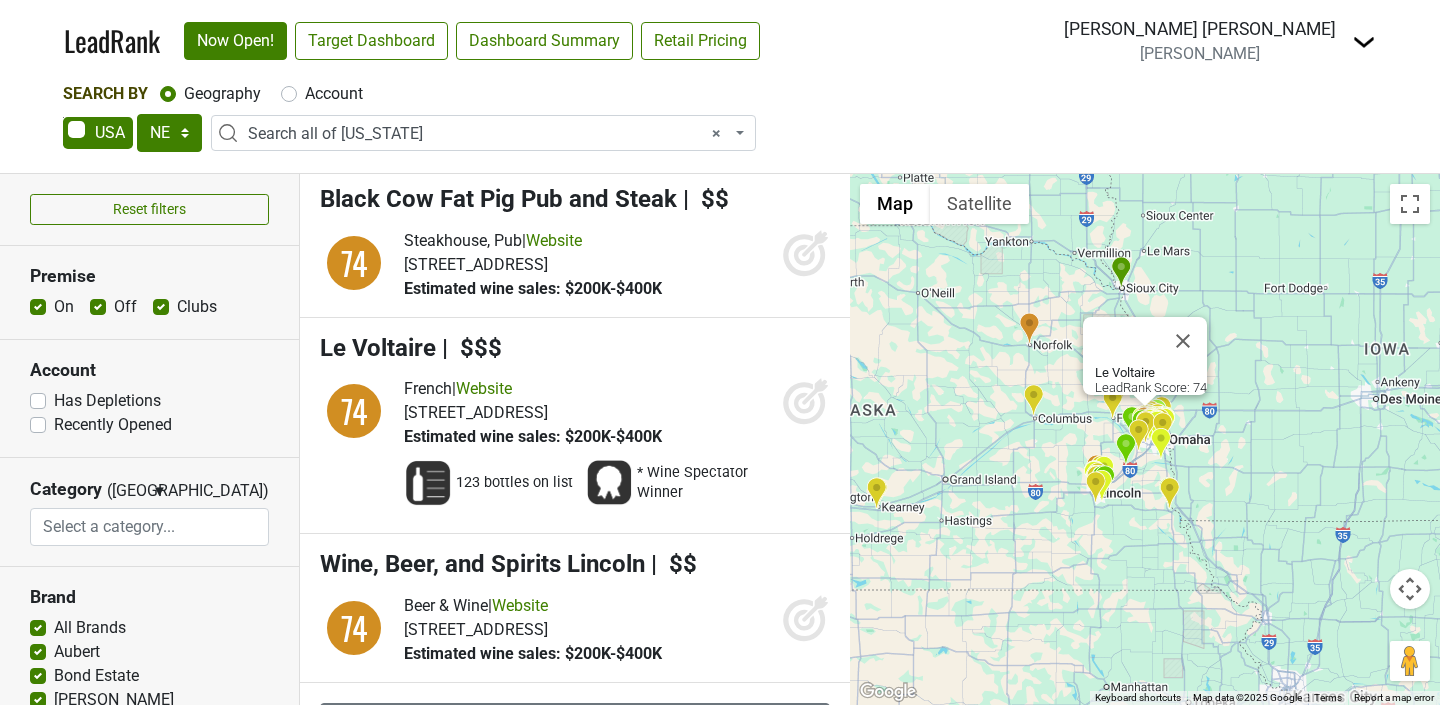 click 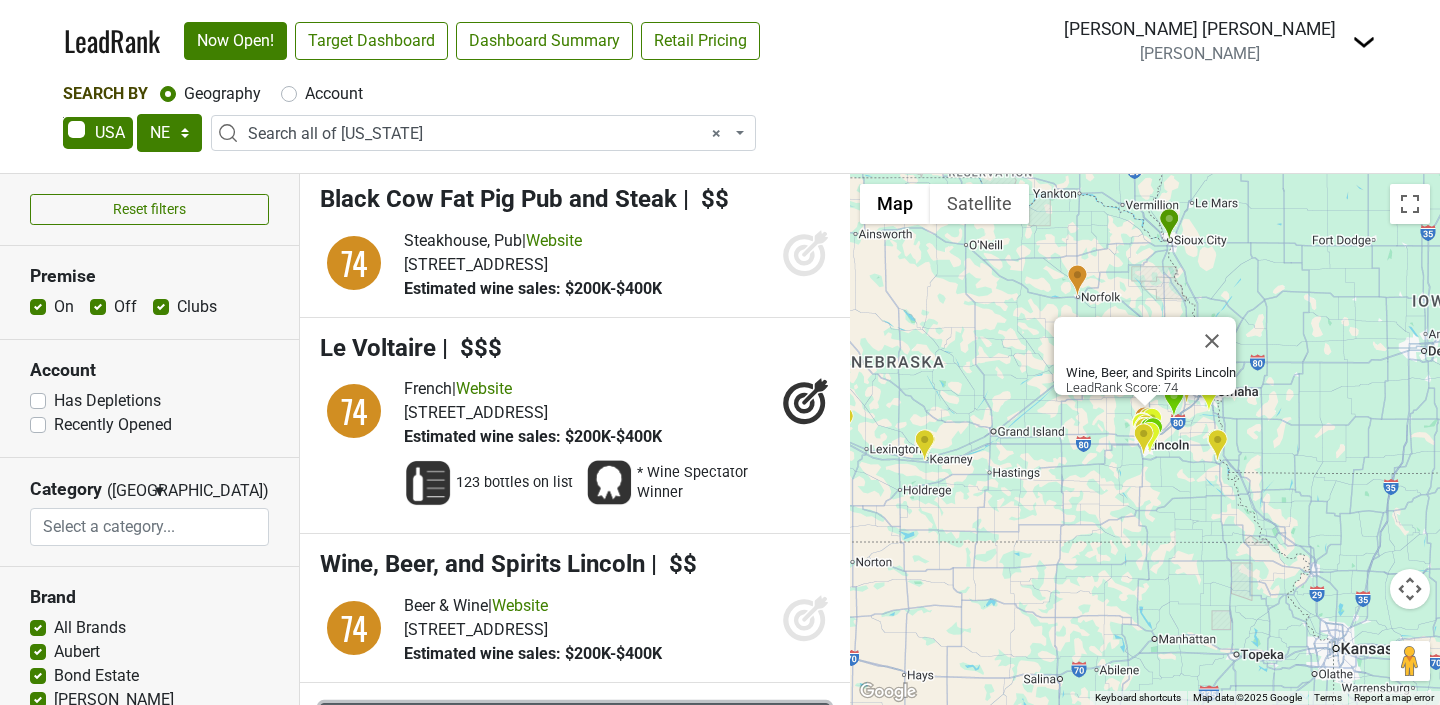 click on "Load 50 More" at bounding box center [575, 722] 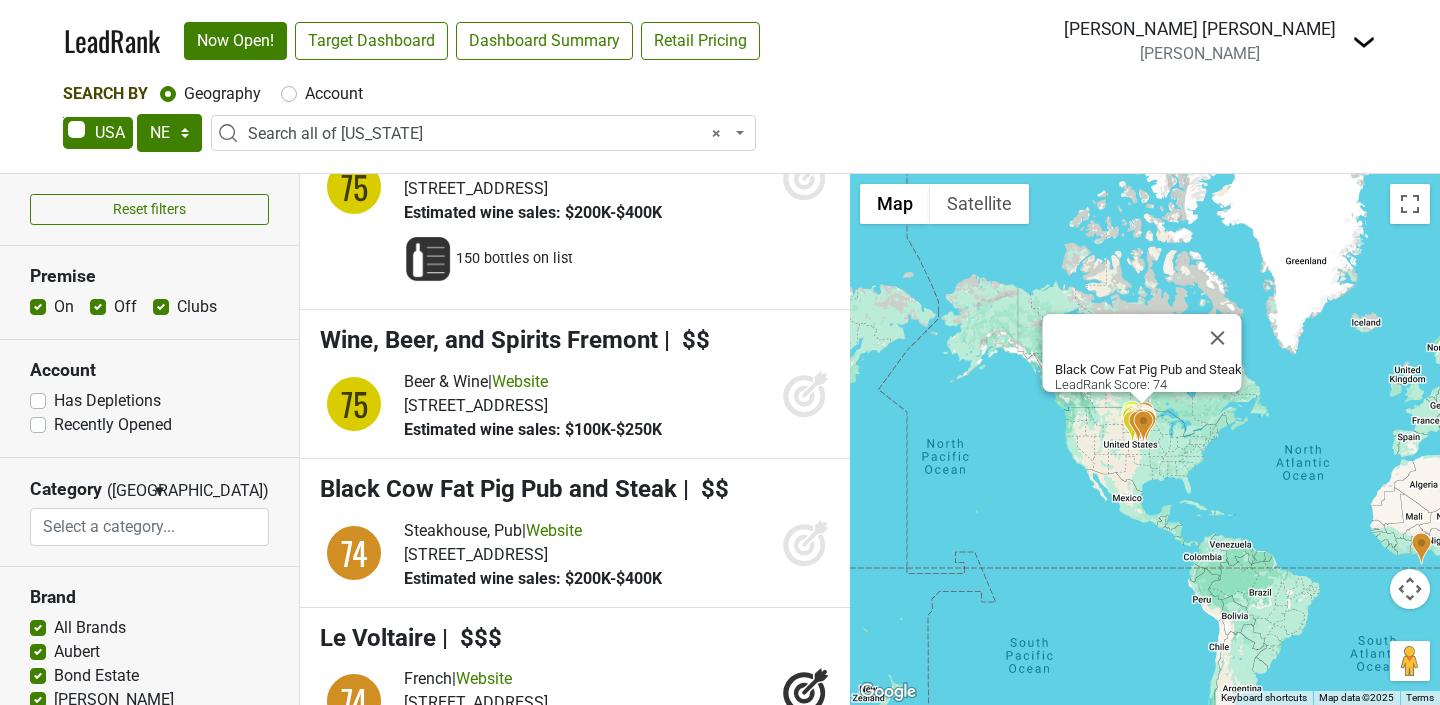 scroll, scrollTop: 17324, scrollLeft: 0, axis: vertical 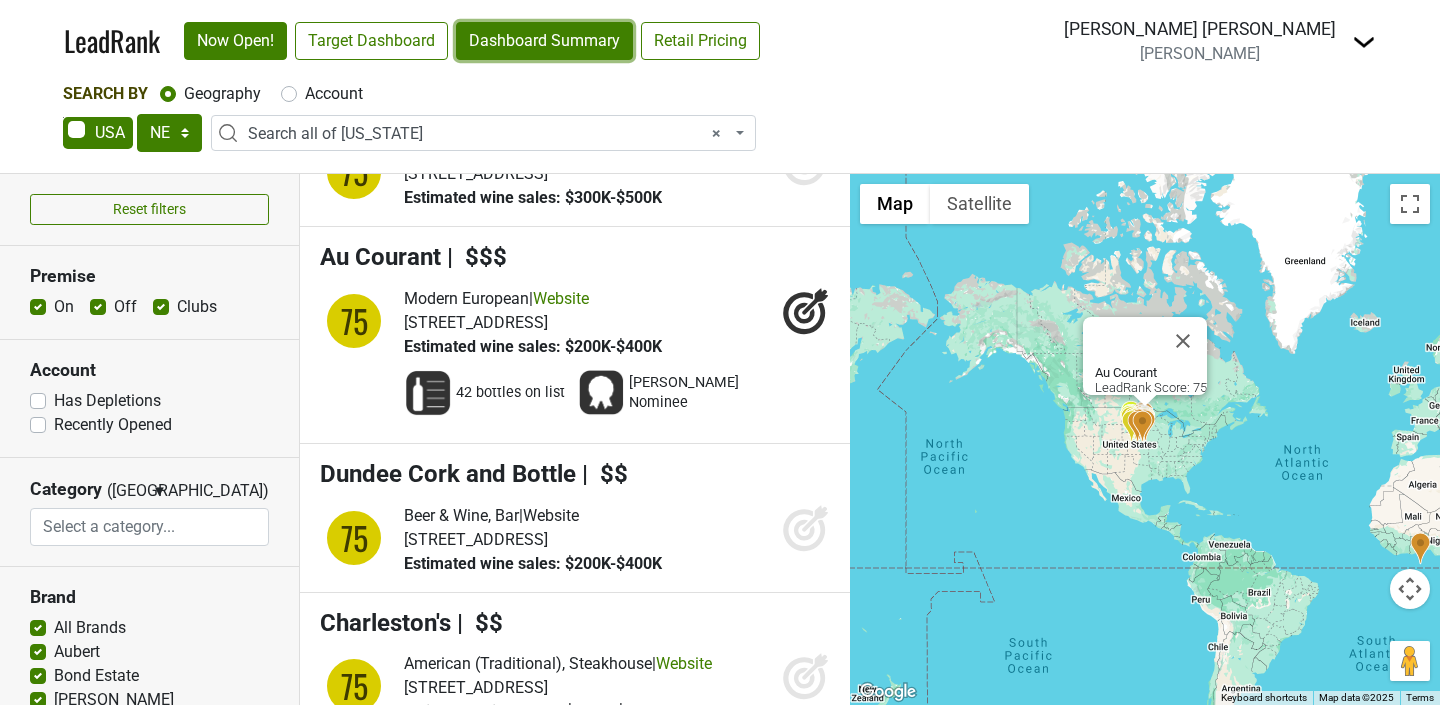 click on "Dashboard Summary" at bounding box center (544, 41) 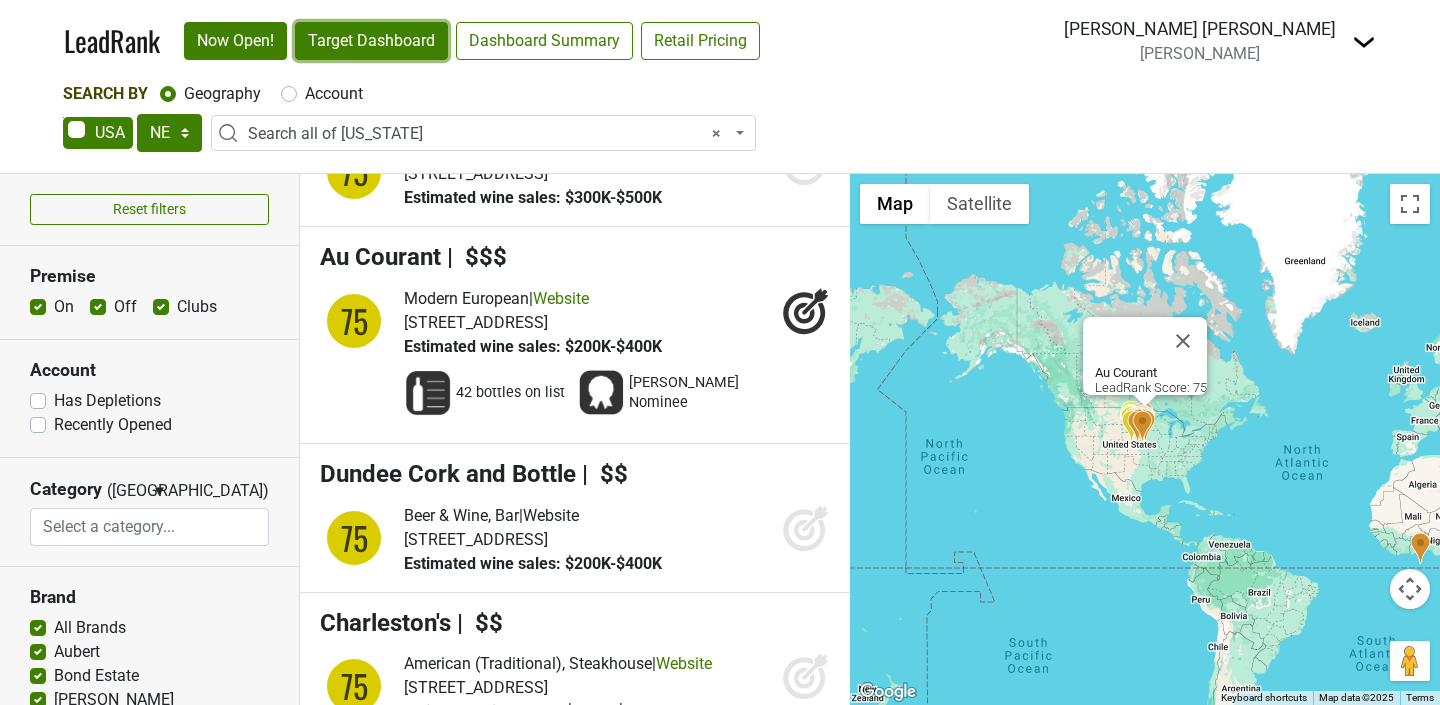 click on "Target Dashboard" at bounding box center (371, 41) 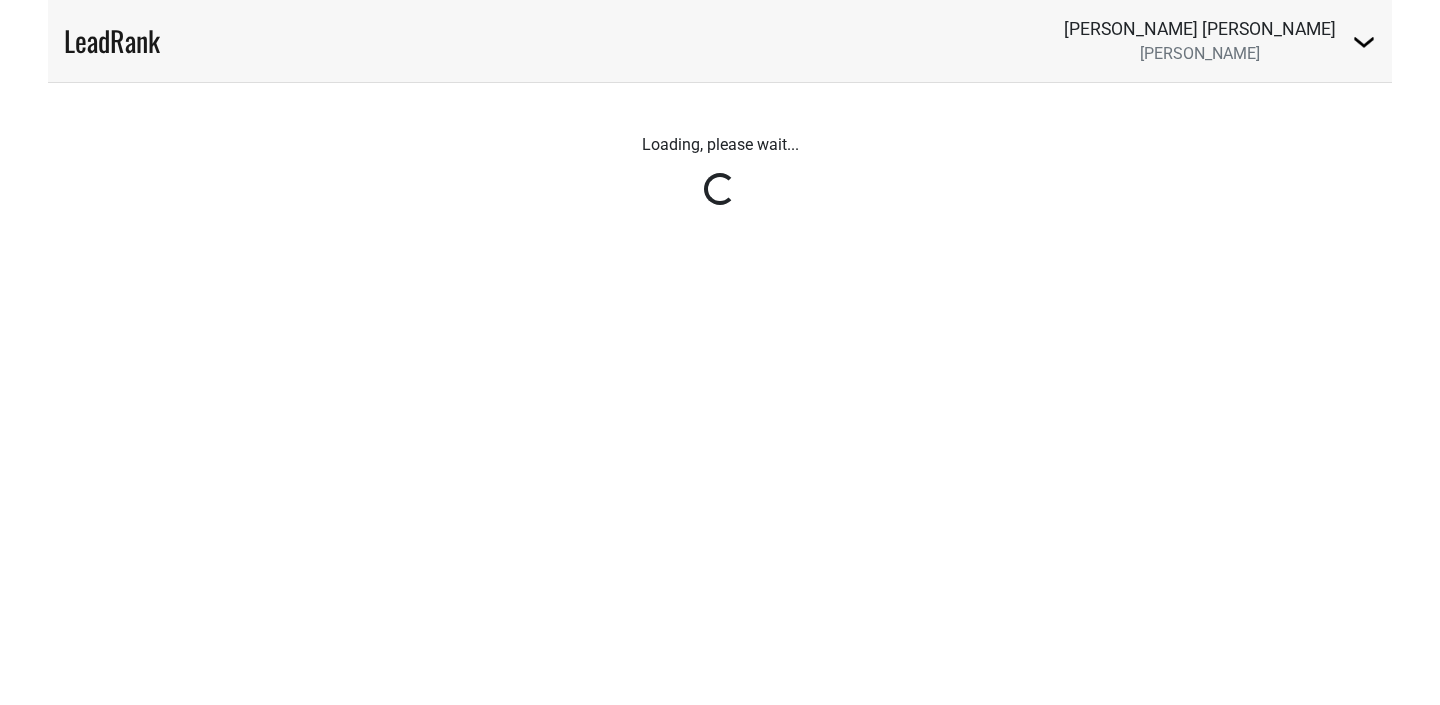 scroll, scrollTop: 0, scrollLeft: 0, axis: both 